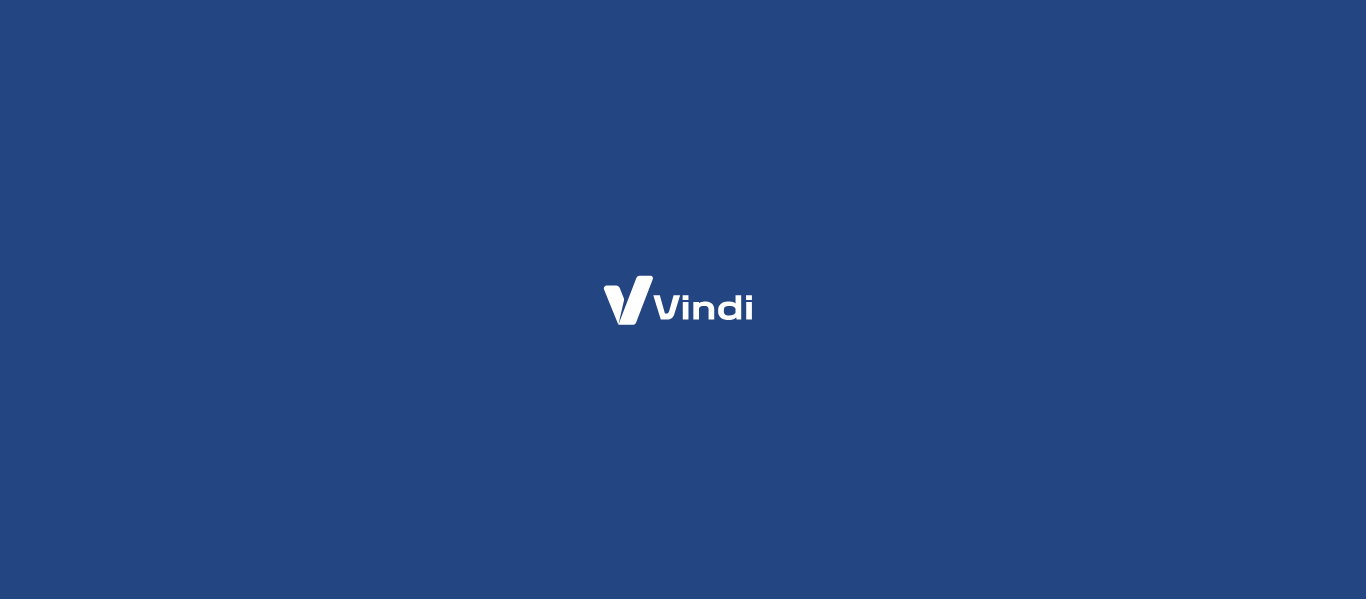 scroll, scrollTop: 0, scrollLeft: 0, axis: both 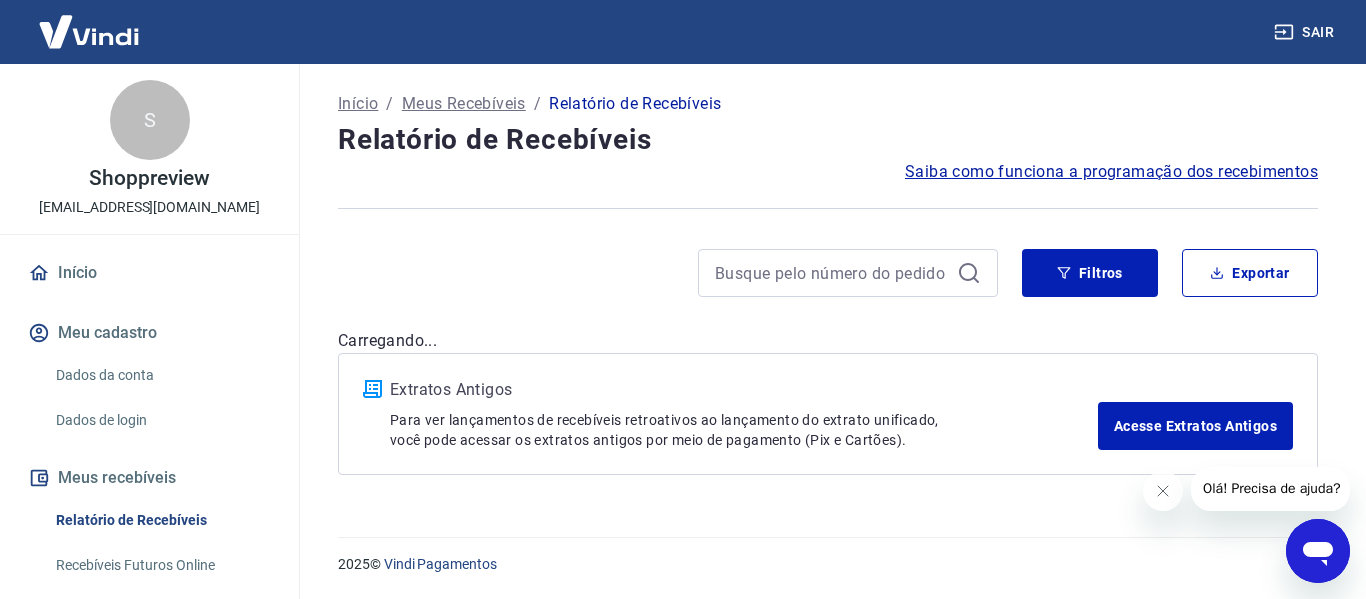 drag, startPoint x: 1343, startPoint y: 550, endPoint x: 2615, endPoint y: 1104, distance: 1387.4077 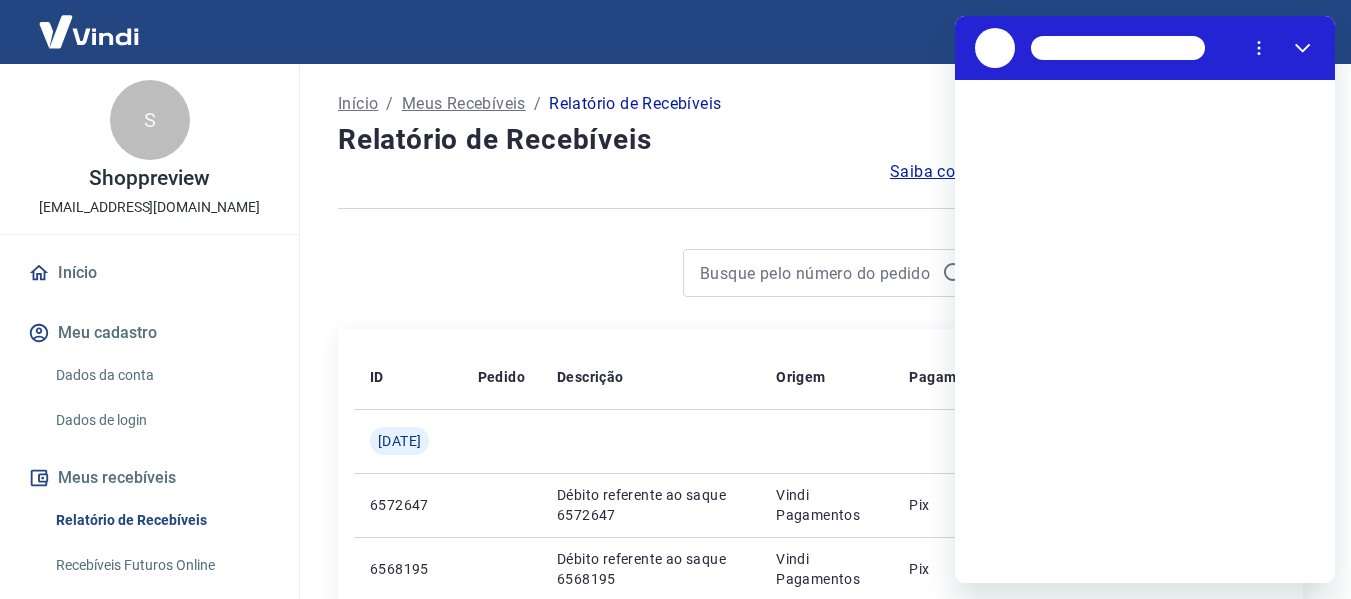 scroll, scrollTop: 0, scrollLeft: 0, axis: both 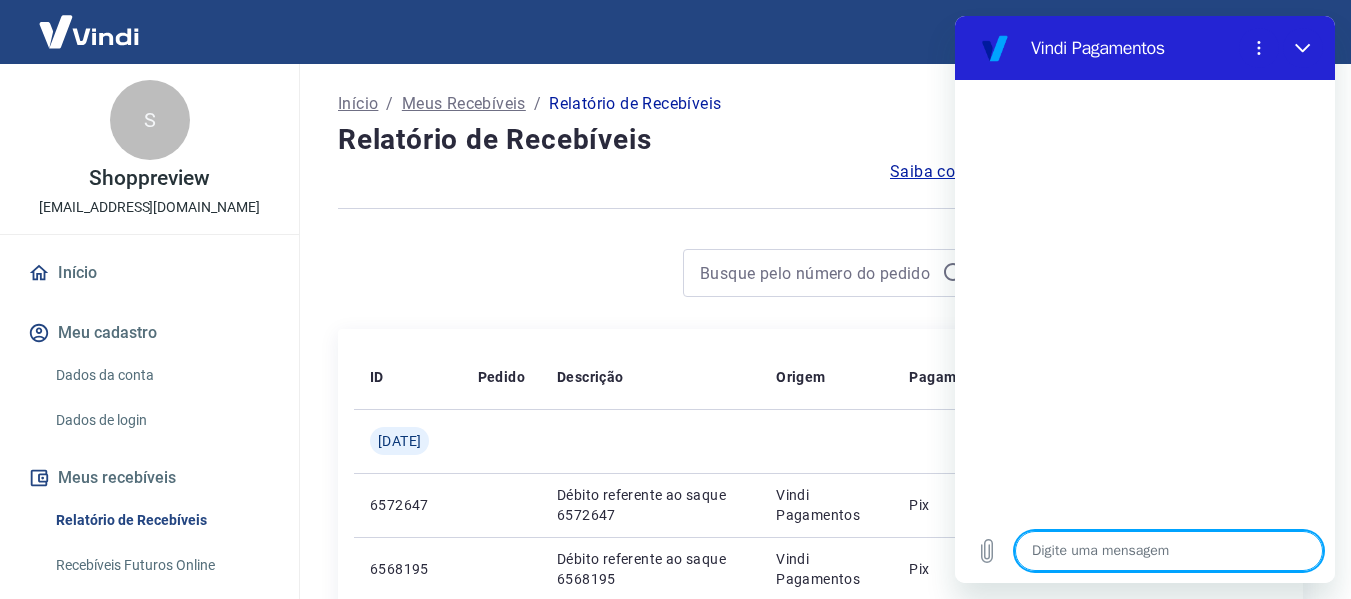 type on "o" 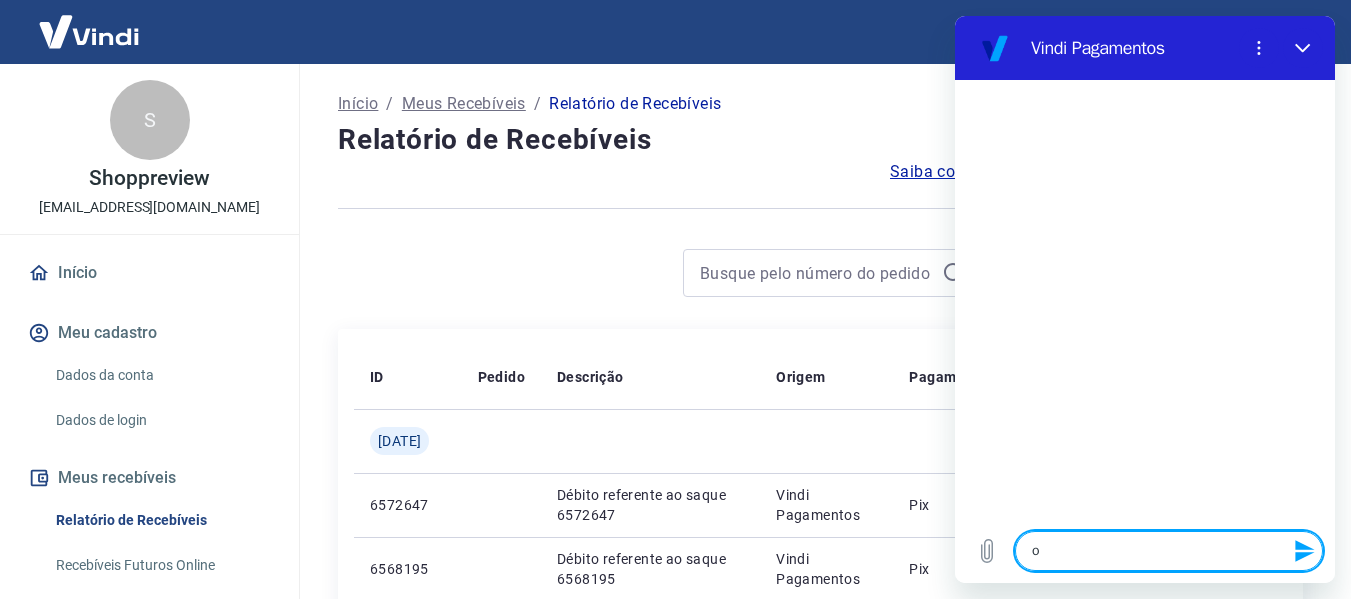type on "oi" 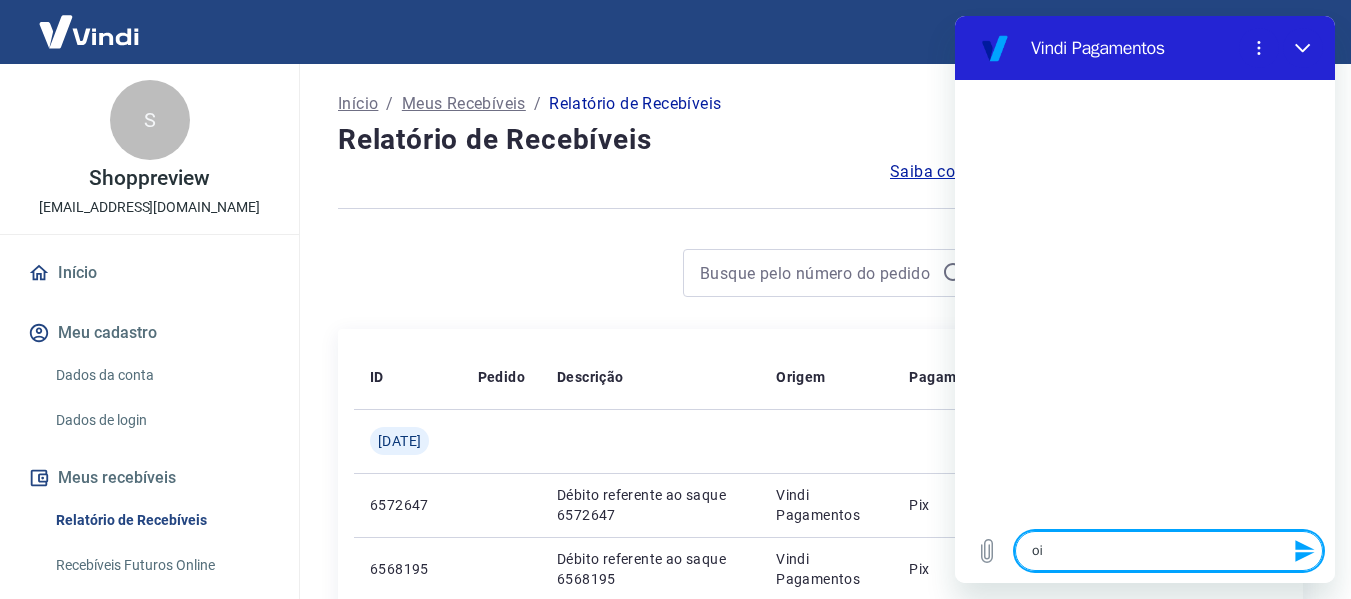 type on "oii" 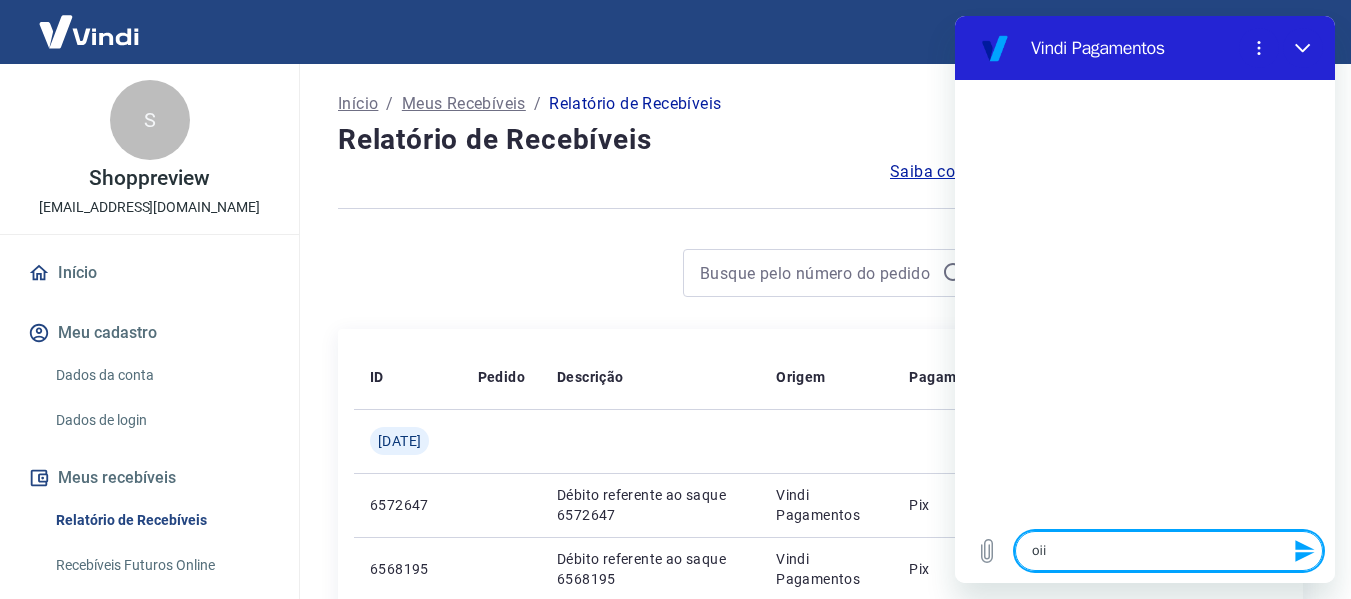 type 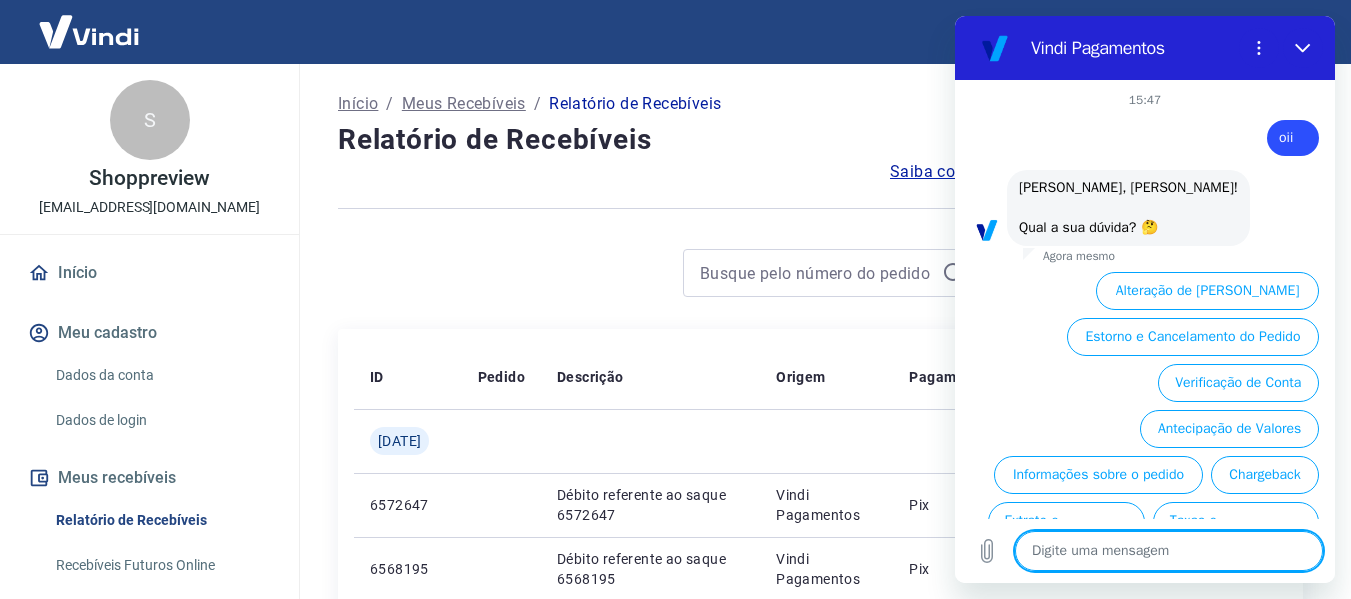 scroll, scrollTop: 138, scrollLeft: 0, axis: vertical 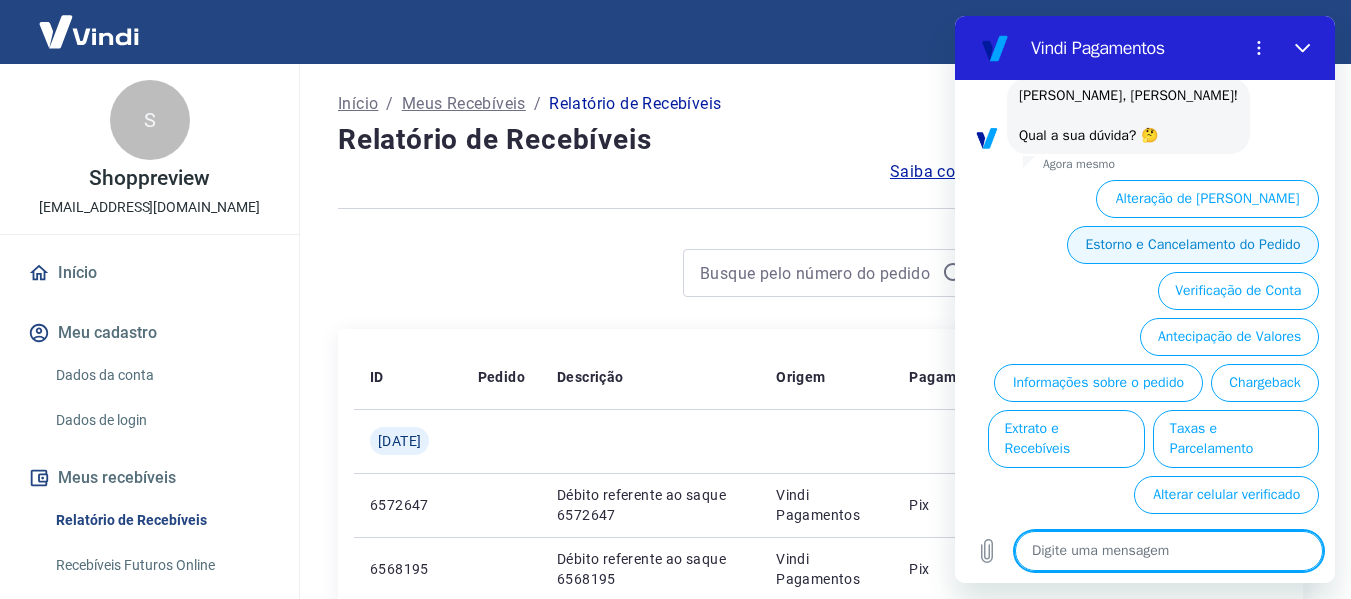 click on "Estorno e Cancelamento do Pedido" at bounding box center [1193, 245] 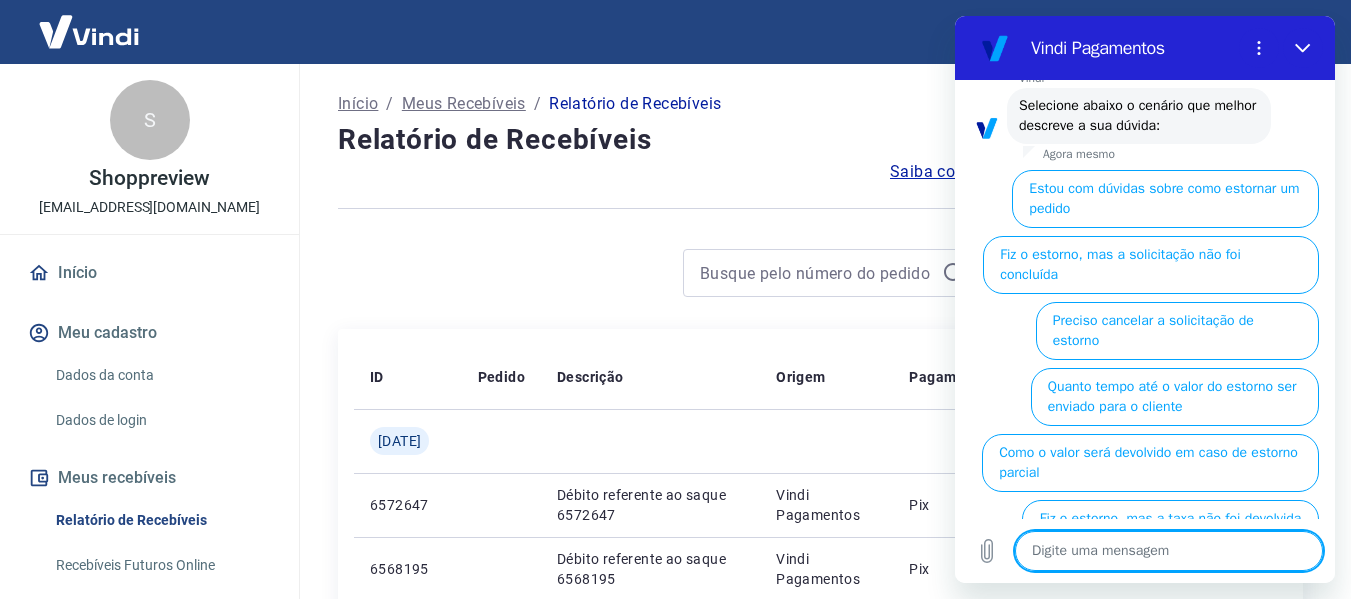 scroll, scrollTop: 240, scrollLeft: 0, axis: vertical 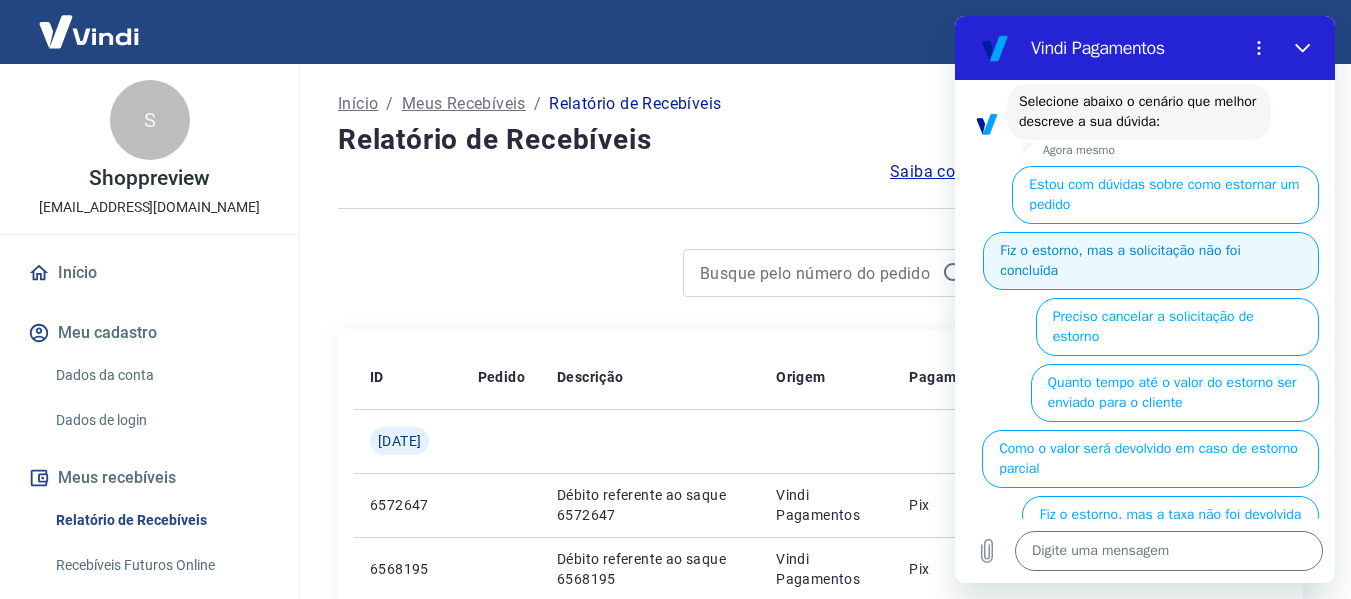 click on "Fiz o estorno, mas a solicitação não foi concluída" at bounding box center [1151, 261] 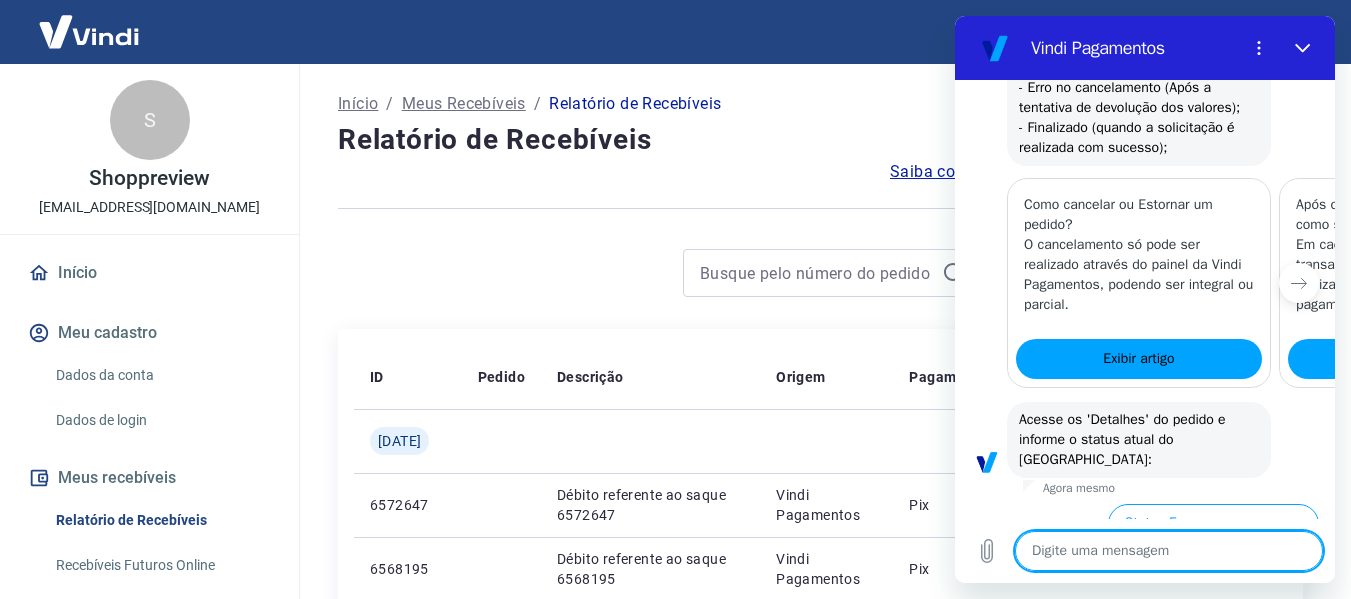 scroll, scrollTop: 902, scrollLeft: 0, axis: vertical 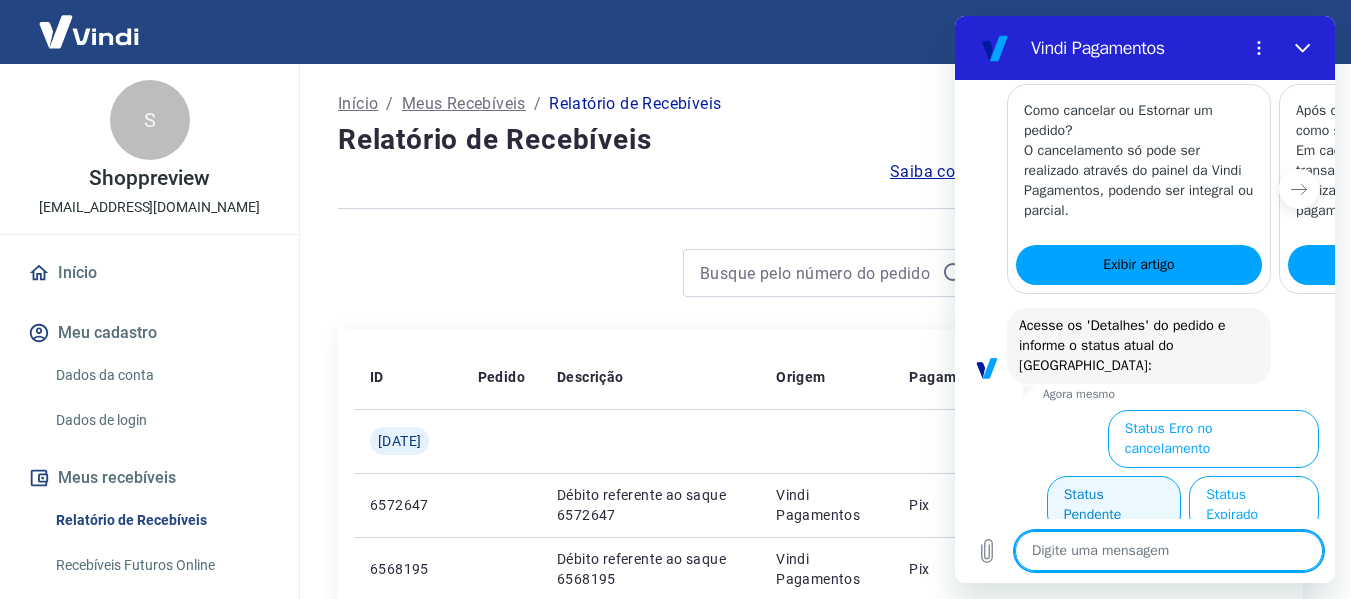 click on "Status Pendente" at bounding box center [1114, 505] 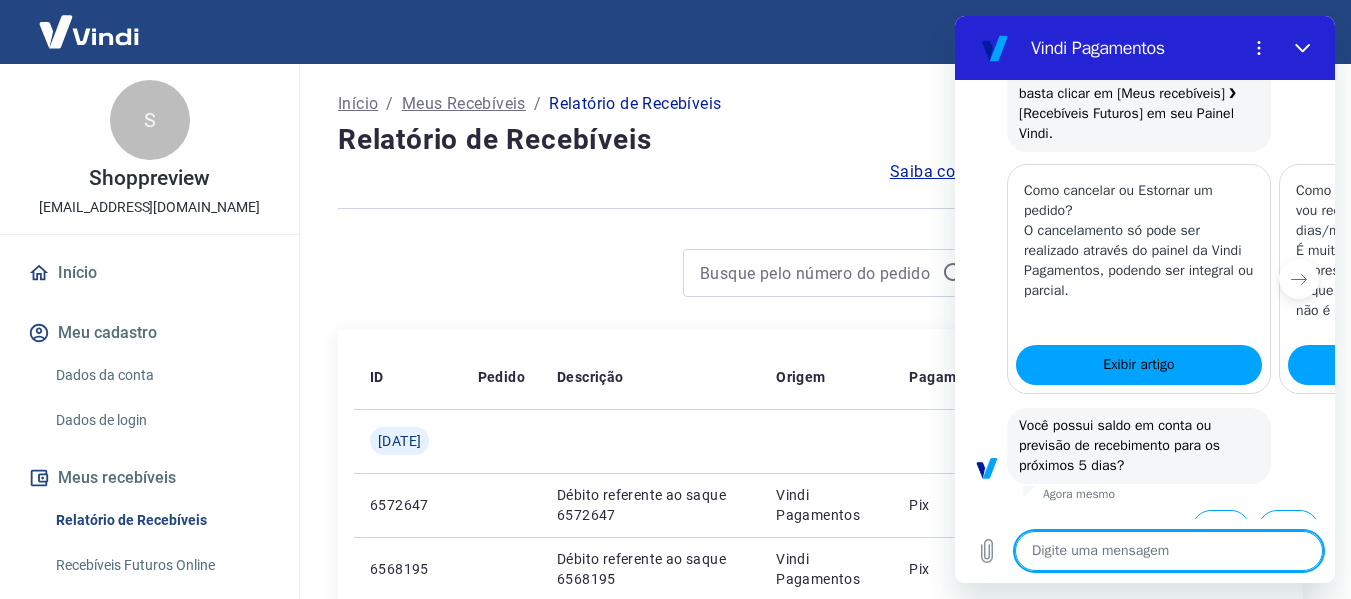 scroll, scrollTop: 2022, scrollLeft: 0, axis: vertical 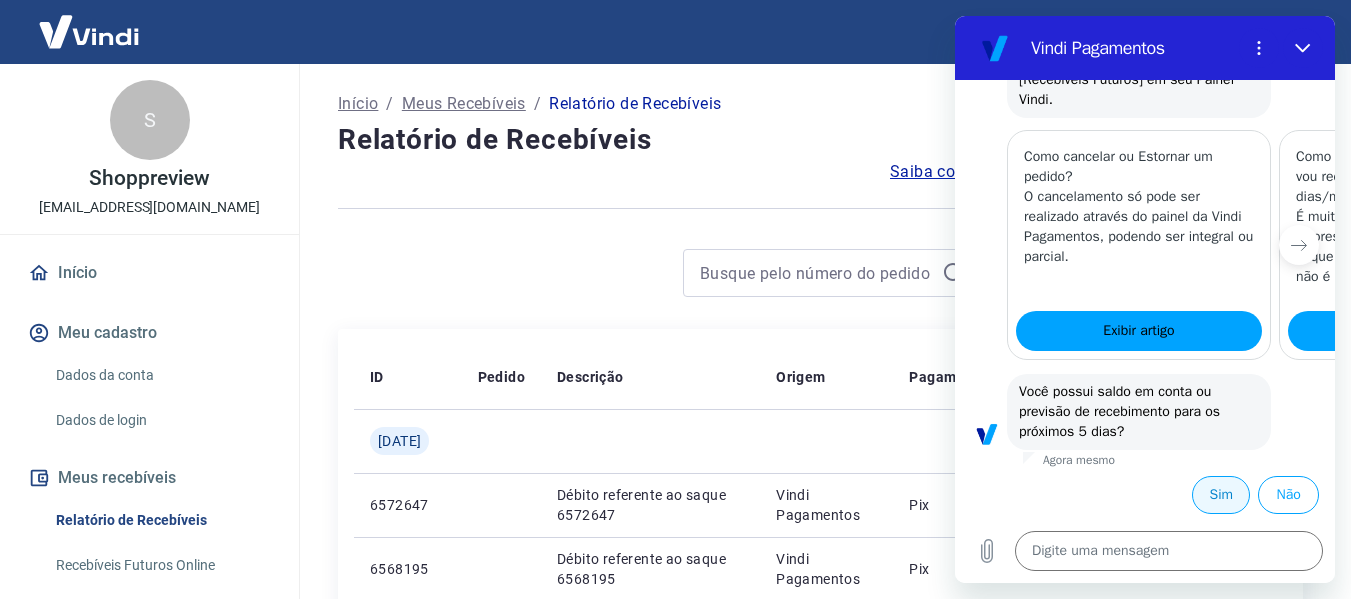 click on "Sim" at bounding box center [1221, 495] 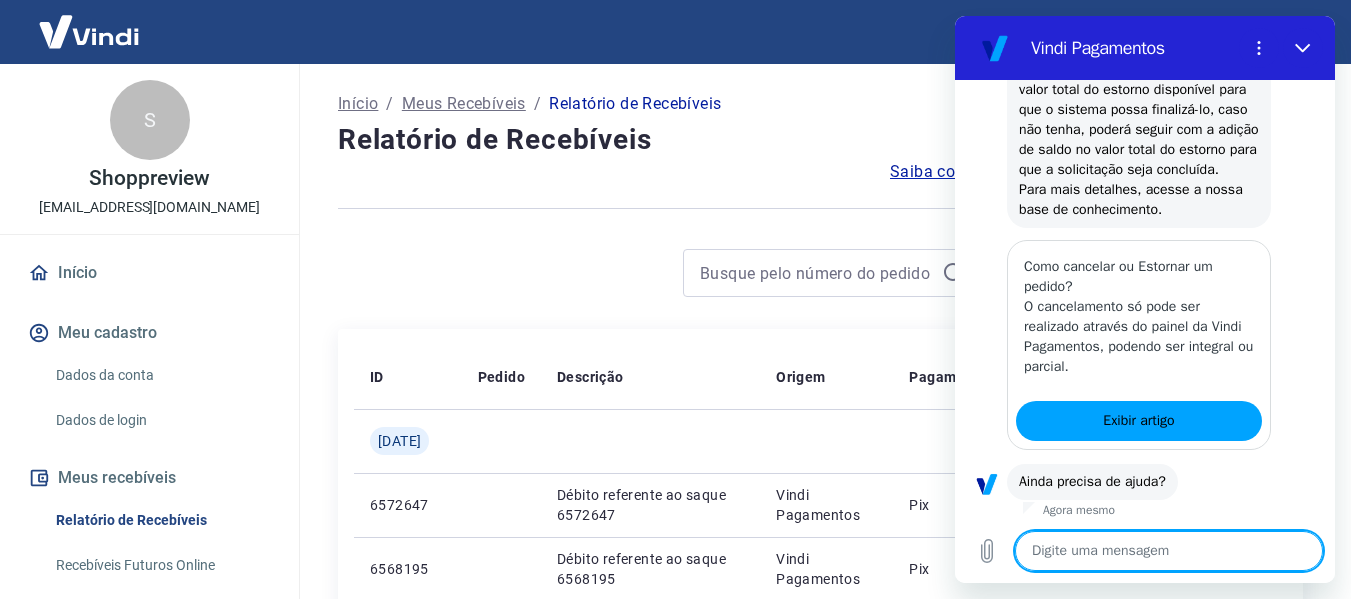 scroll, scrollTop: 2688, scrollLeft: 0, axis: vertical 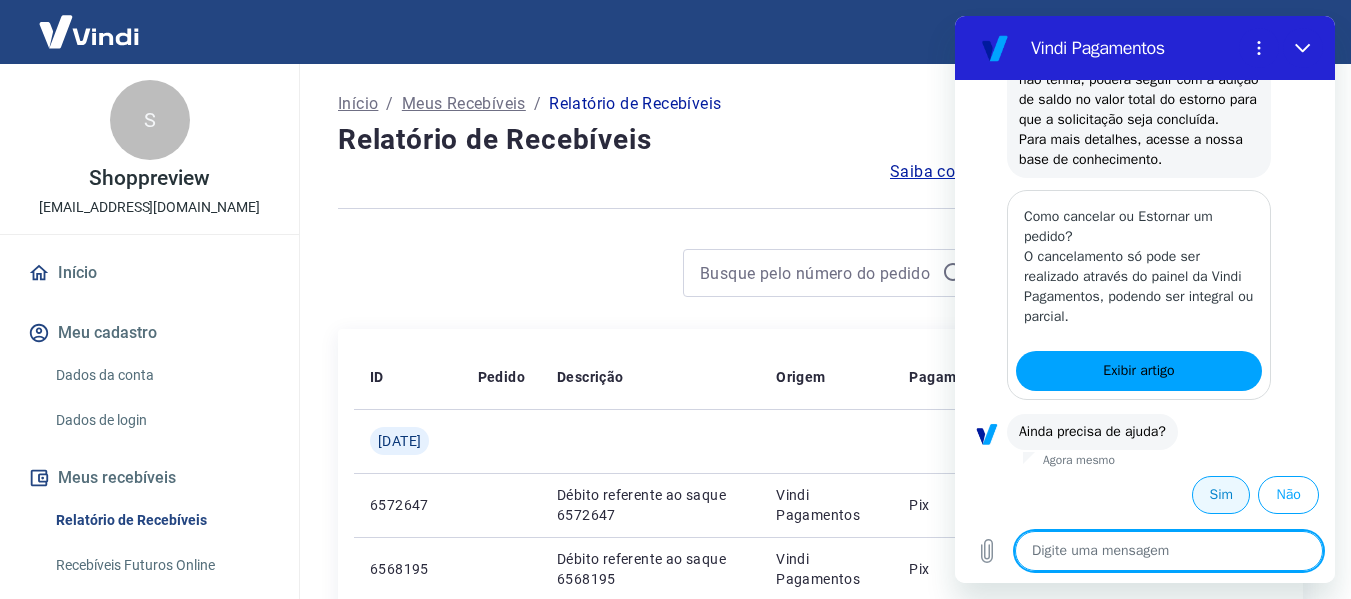 click on "Sim" at bounding box center (1221, 495) 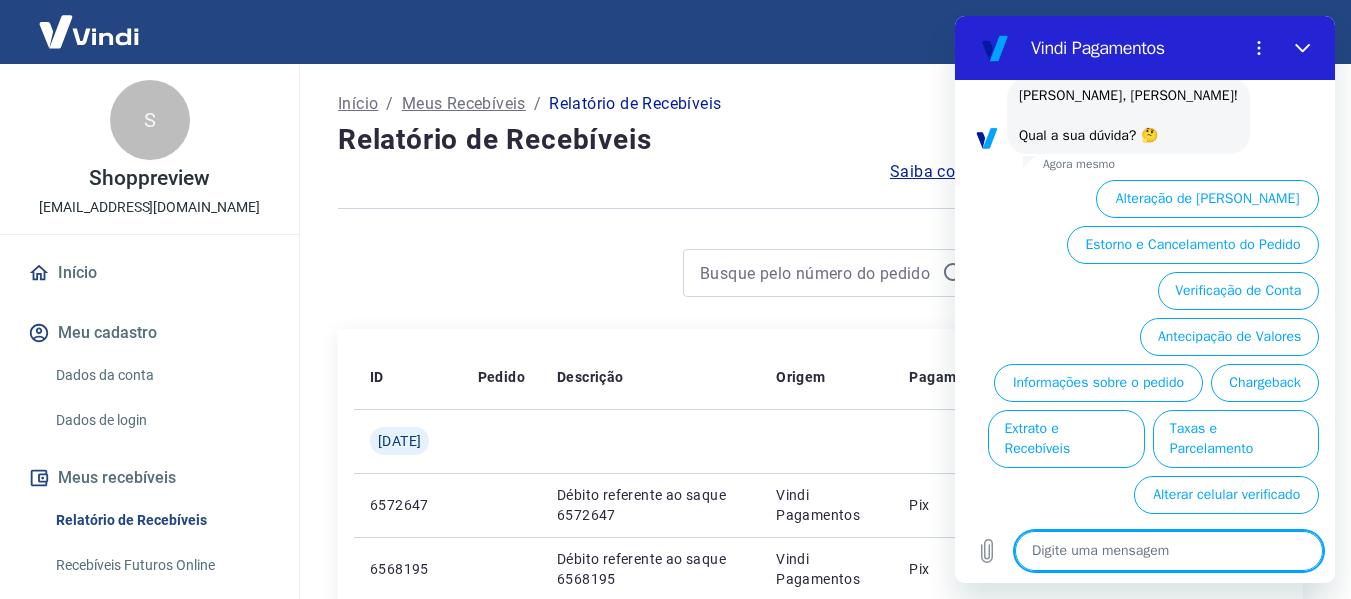 scroll, scrollTop: 3184, scrollLeft: 0, axis: vertical 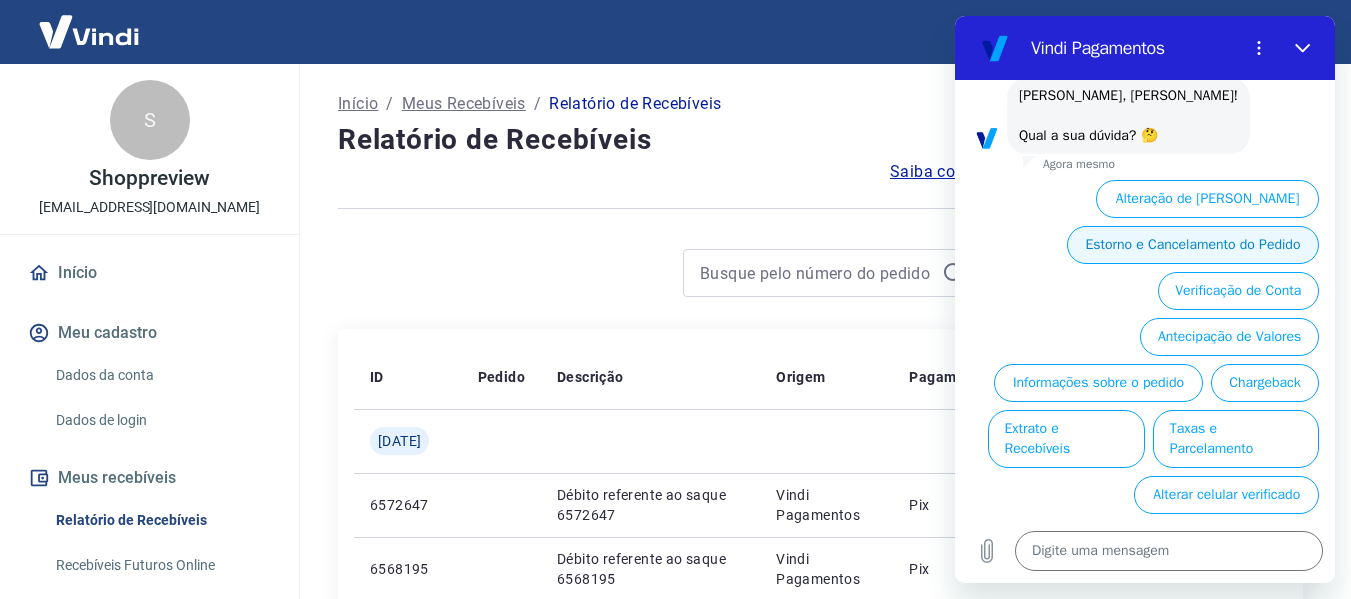 click on "Estorno e Cancelamento do Pedido" at bounding box center (1193, 245) 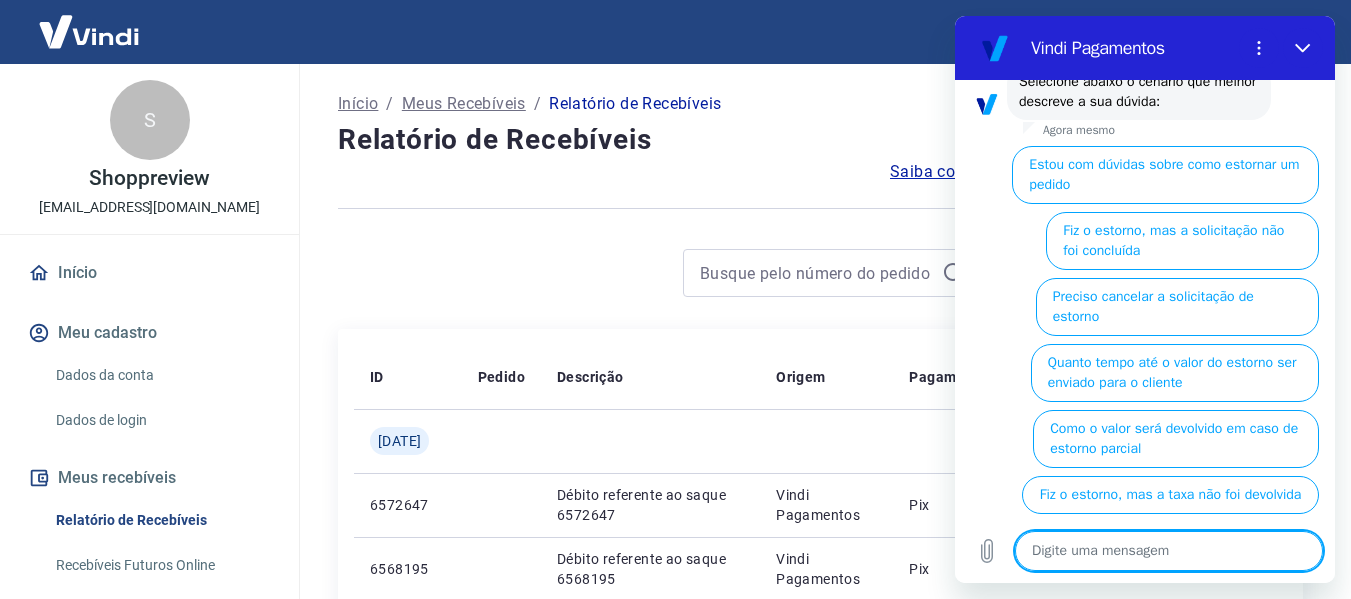 scroll, scrollTop: 3306, scrollLeft: 0, axis: vertical 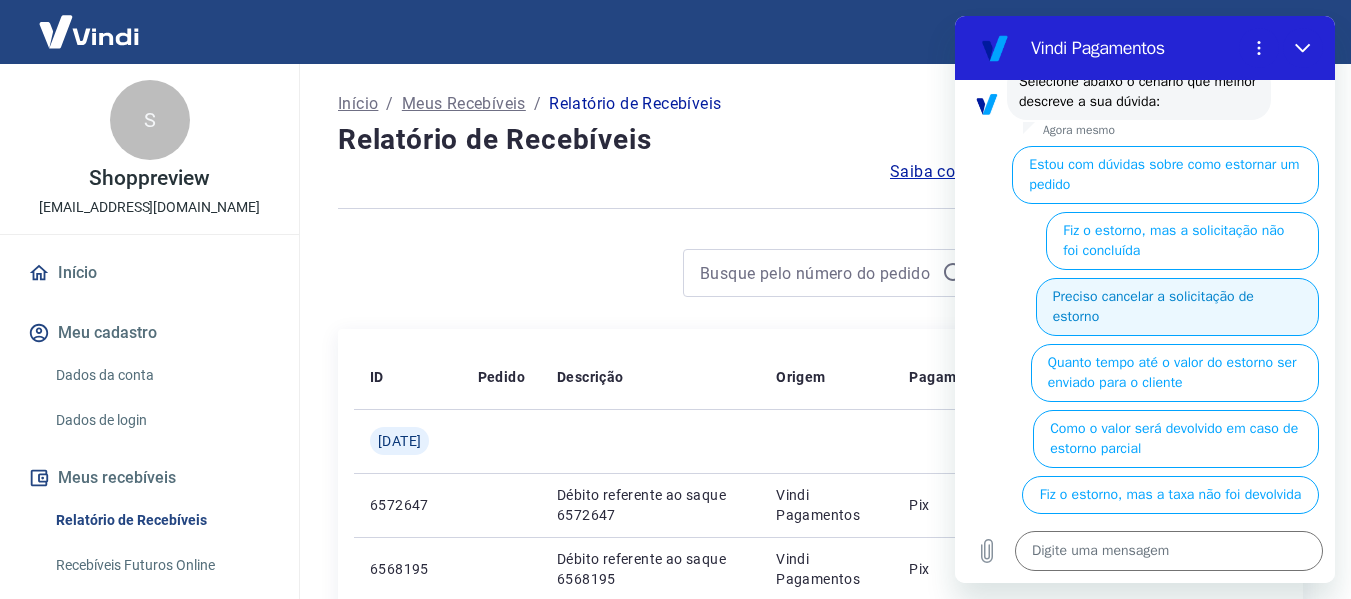 click on "Preciso cancelar a solicitação de estorno" at bounding box center [1177, 307] 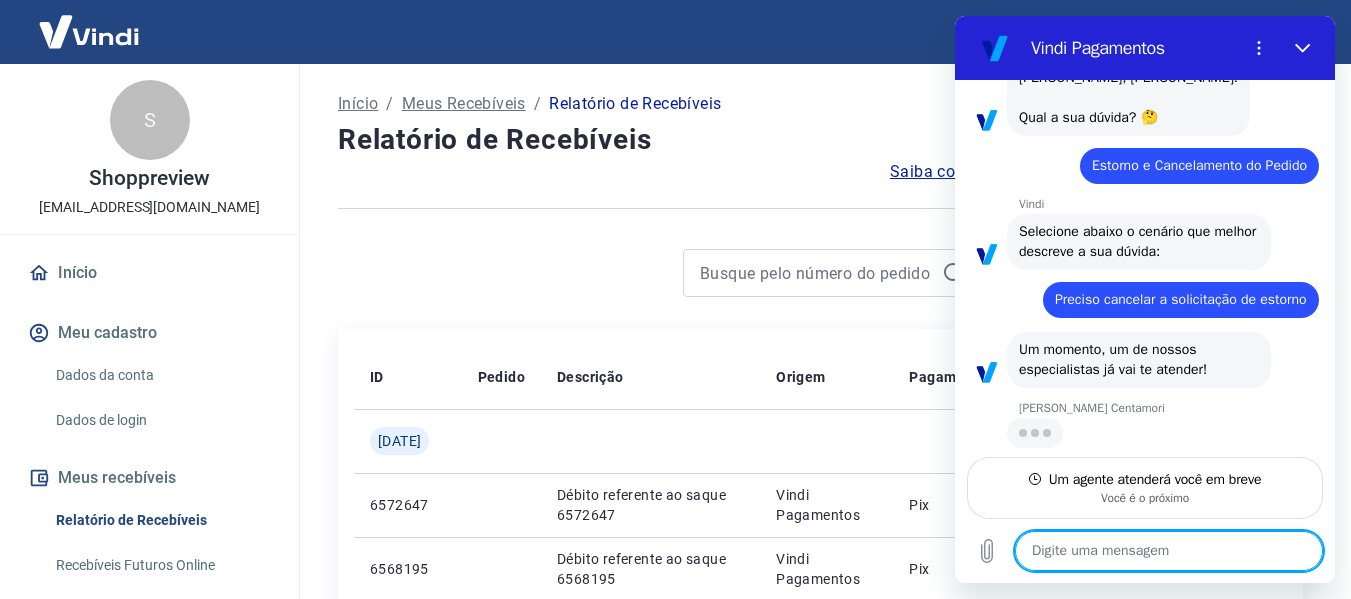 scroll, scrollTop: 3196, scrollLeft: 0, axis: vertical 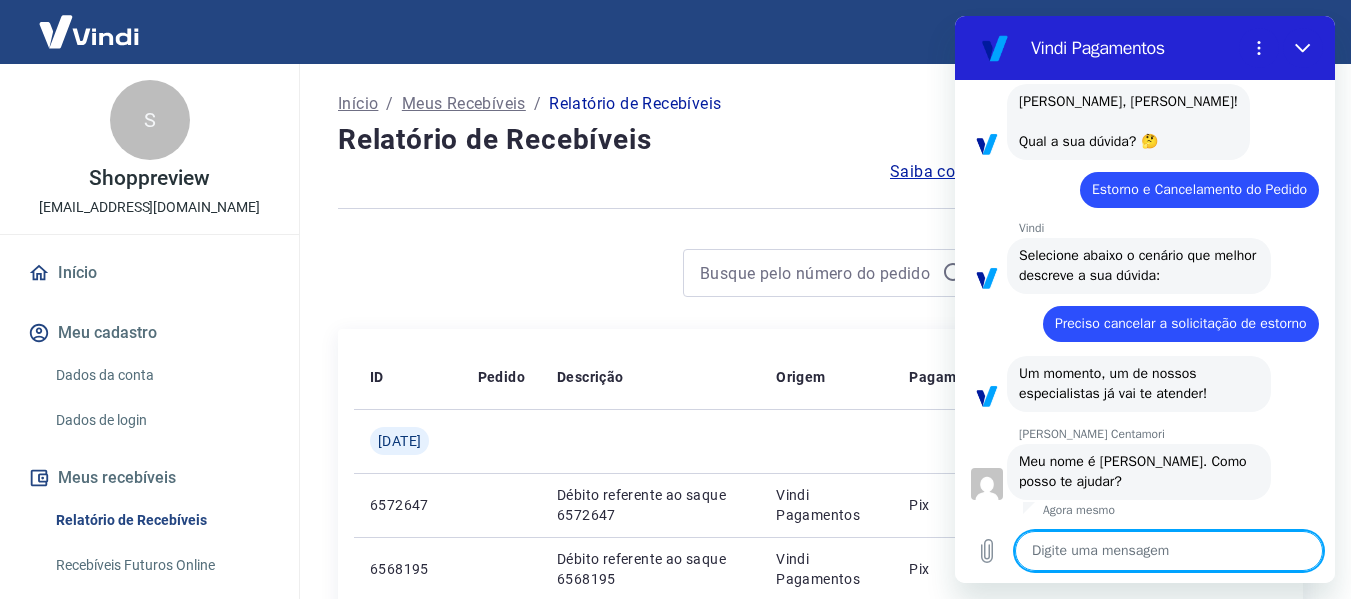 type on "x" 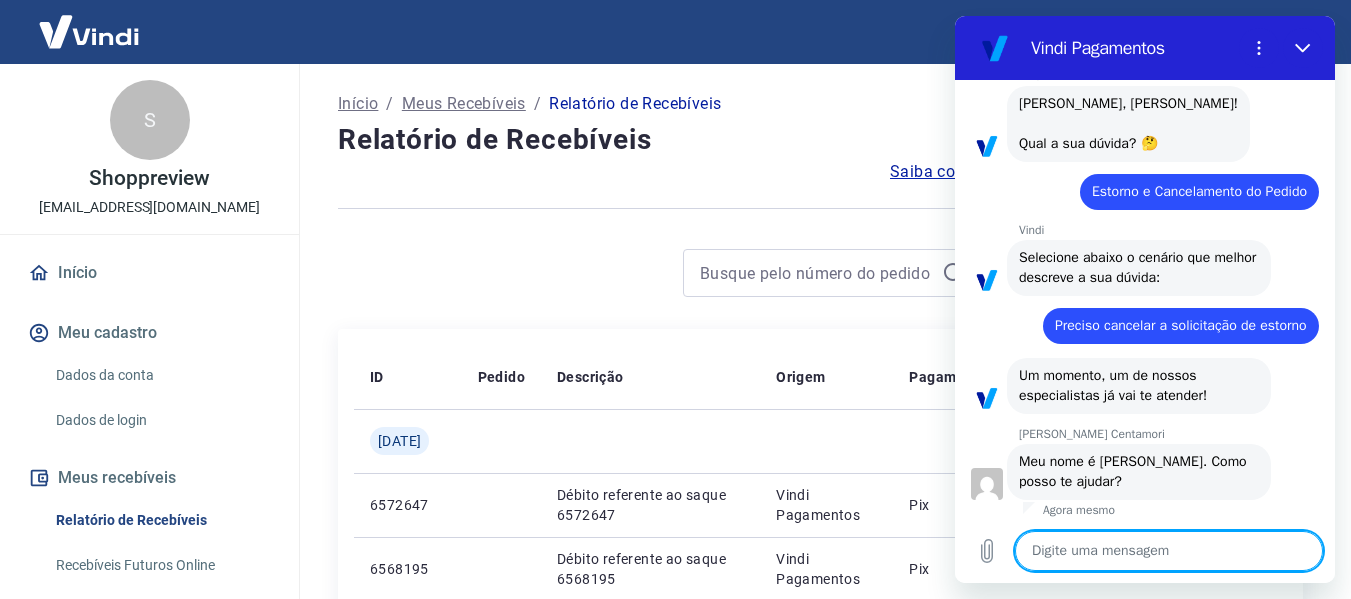 scroll, scrollTop: 3174, scrollLeft: 0, axis: vertical 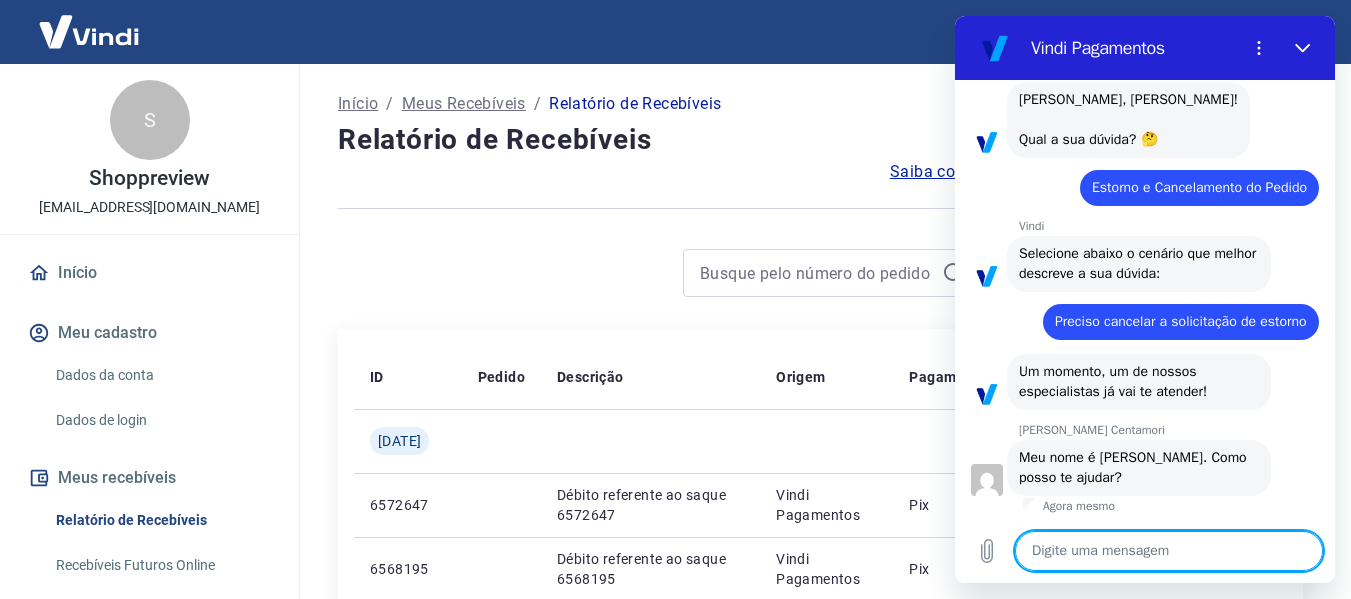 type on "o" 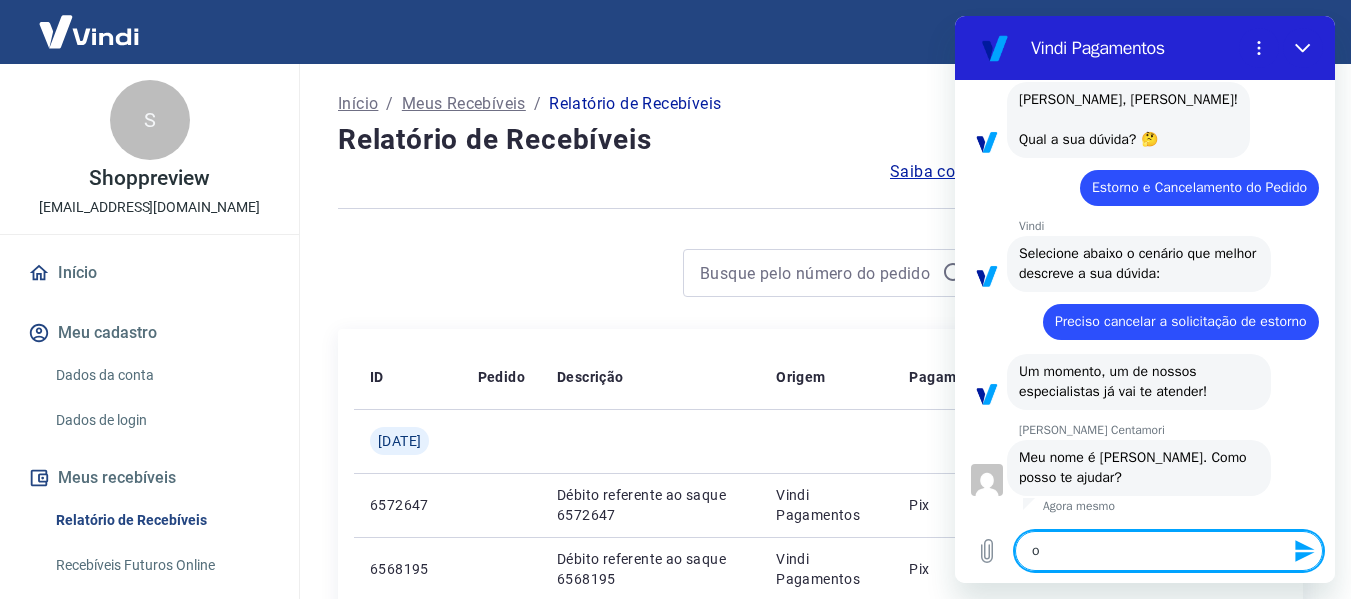 type on "oi" 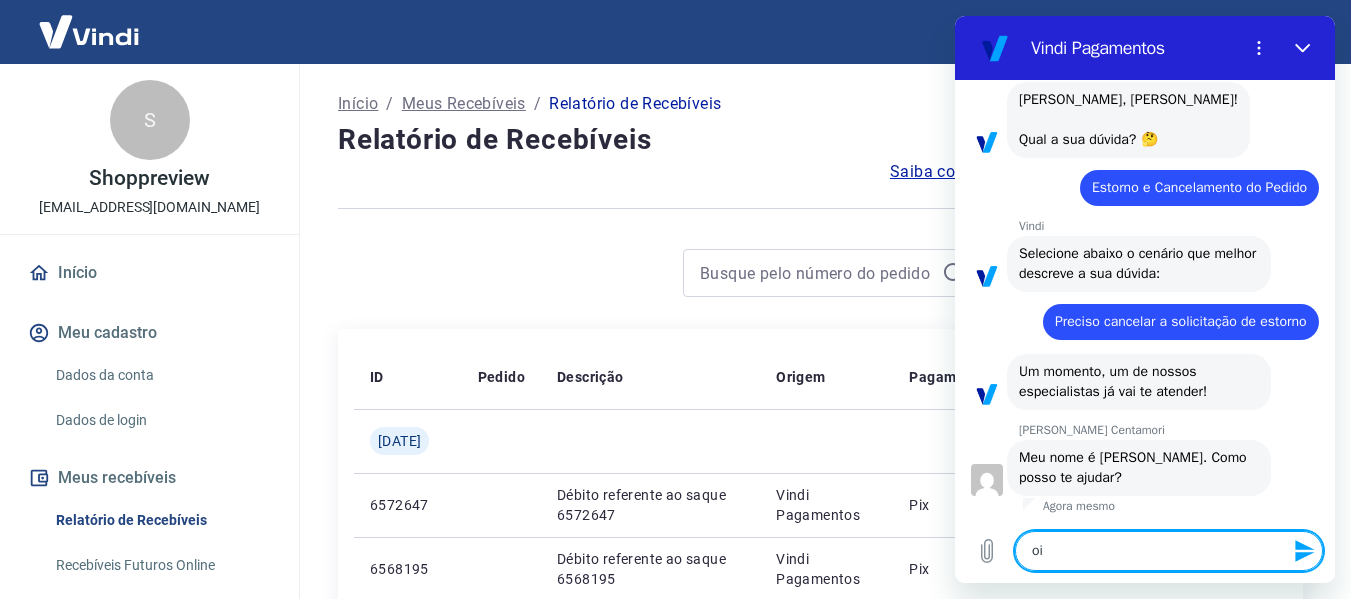 type on "oii" 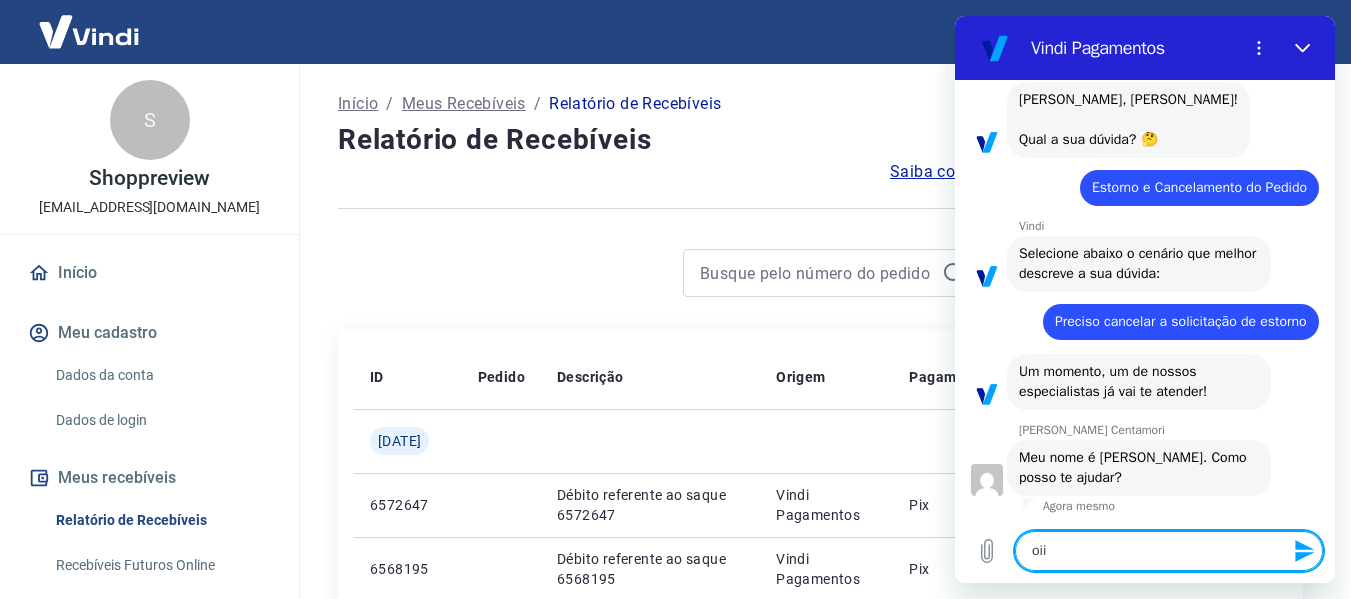 type on "x" 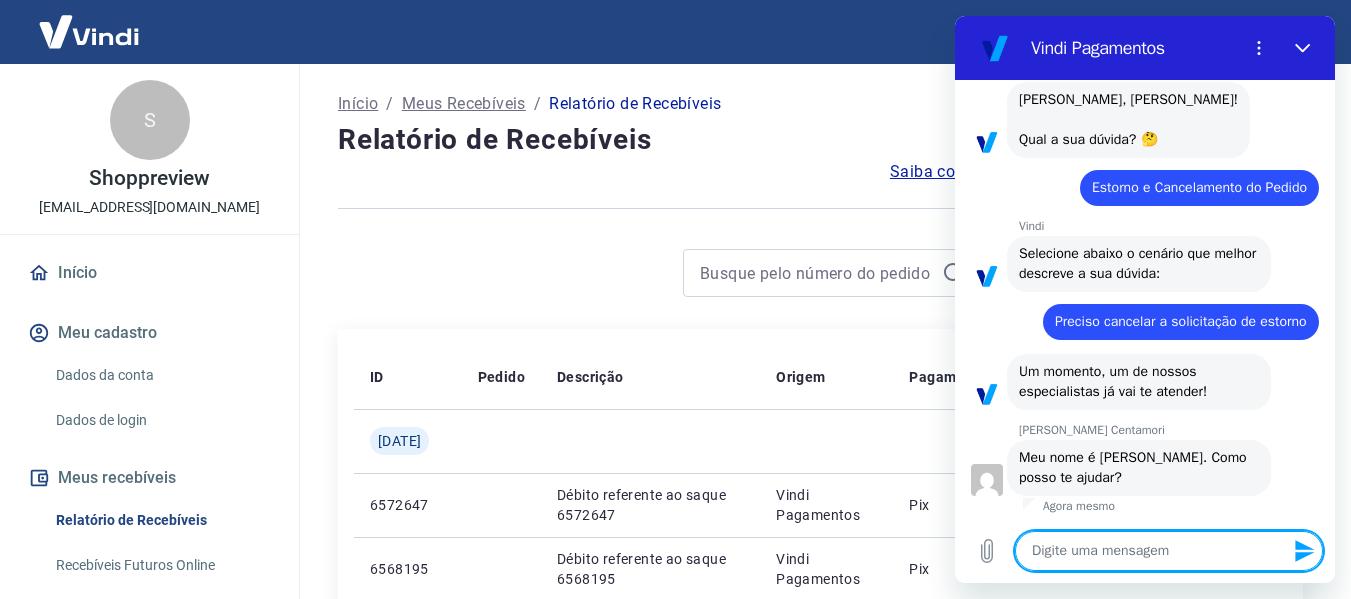 type on "t" 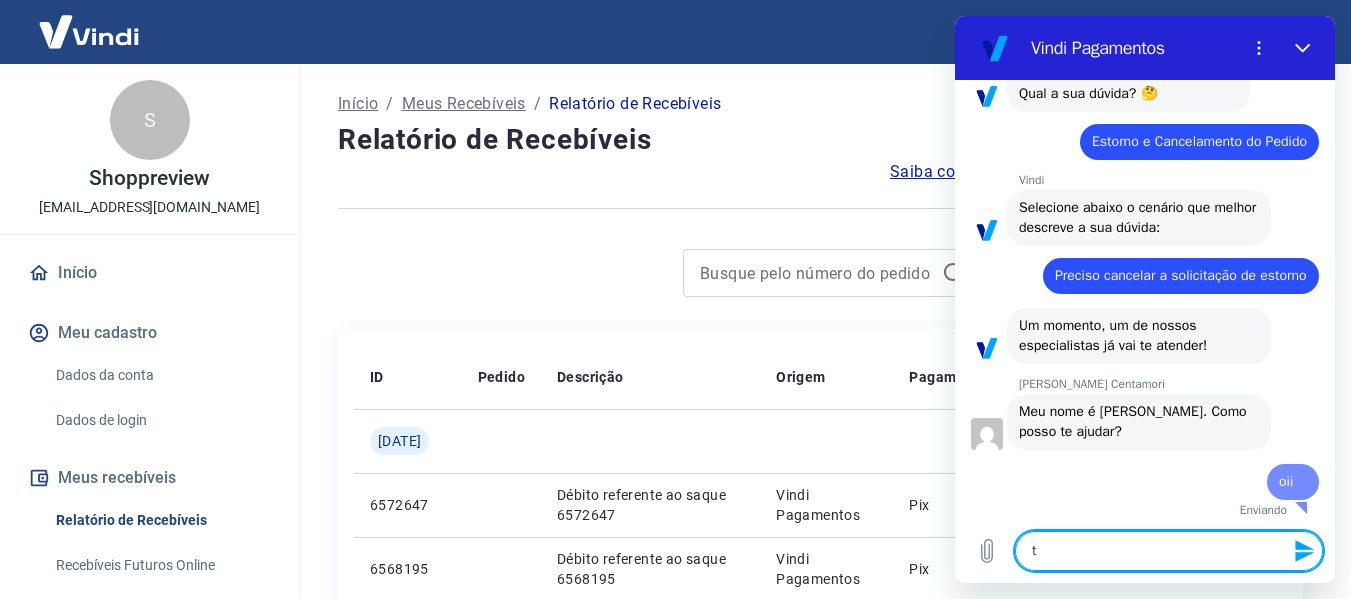 type on "tu" 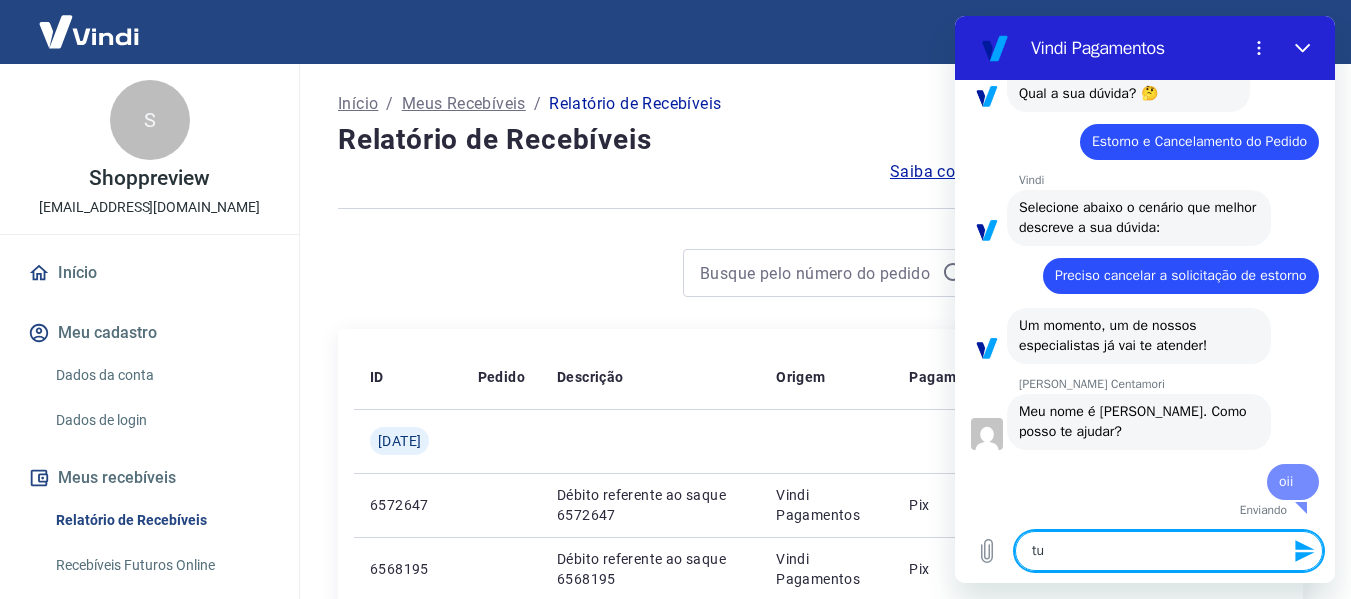 type on "x" 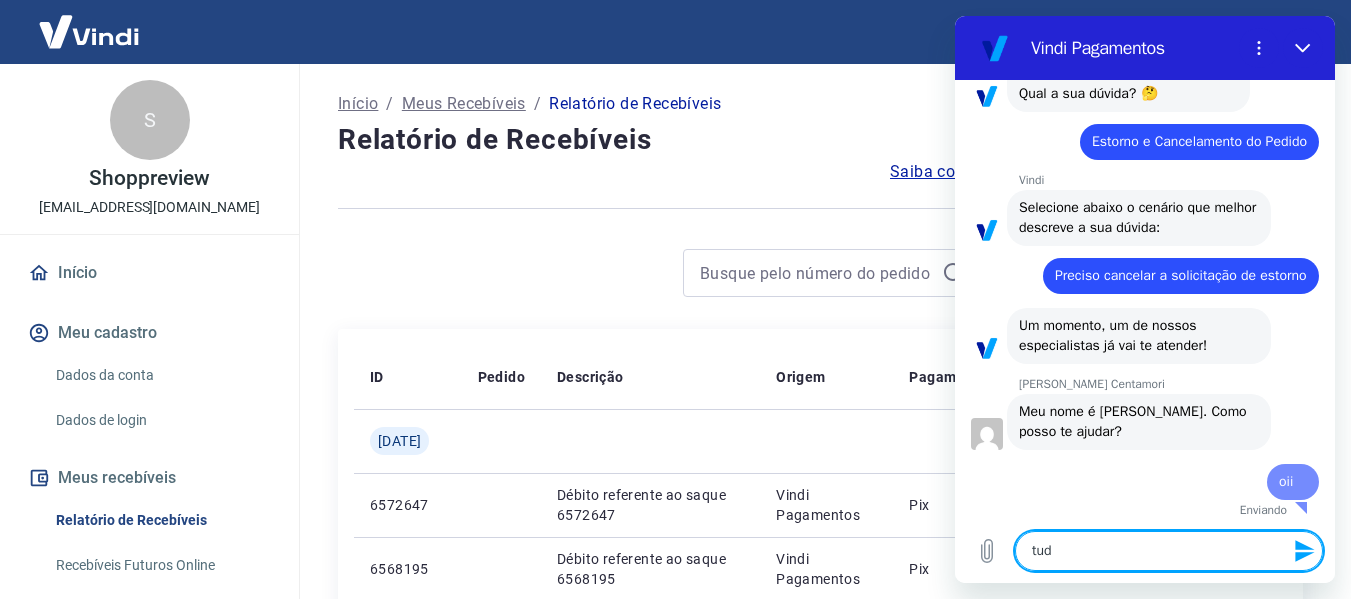 type on "tudo" 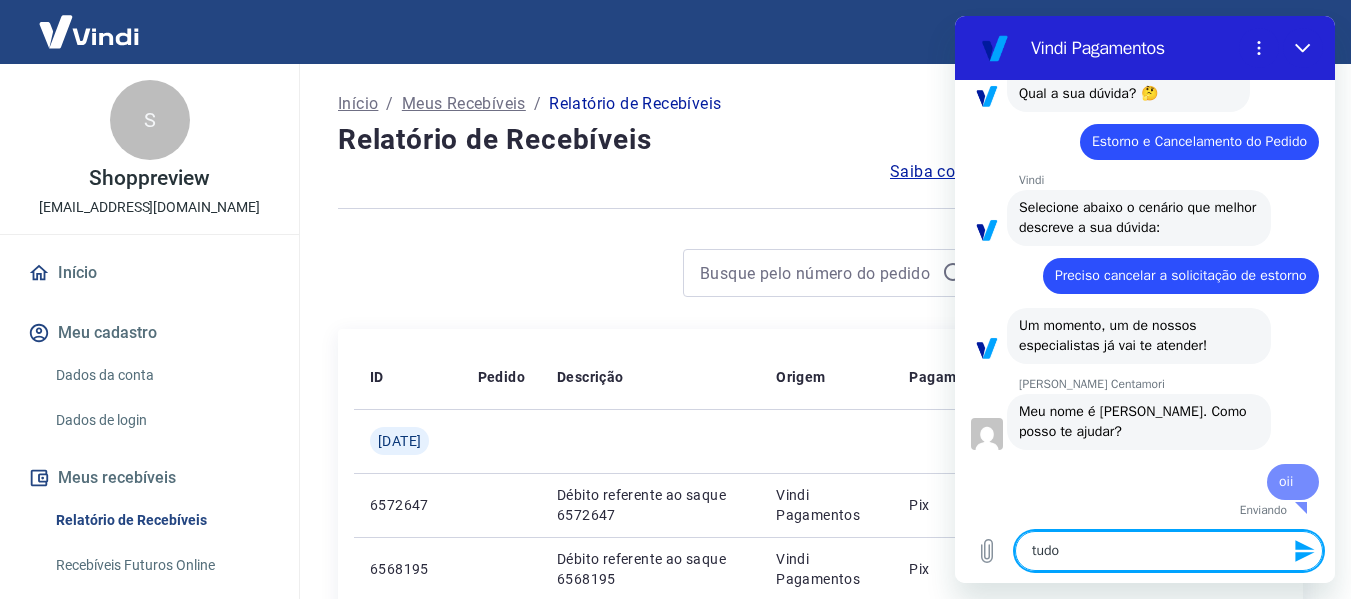 type on "tudo" 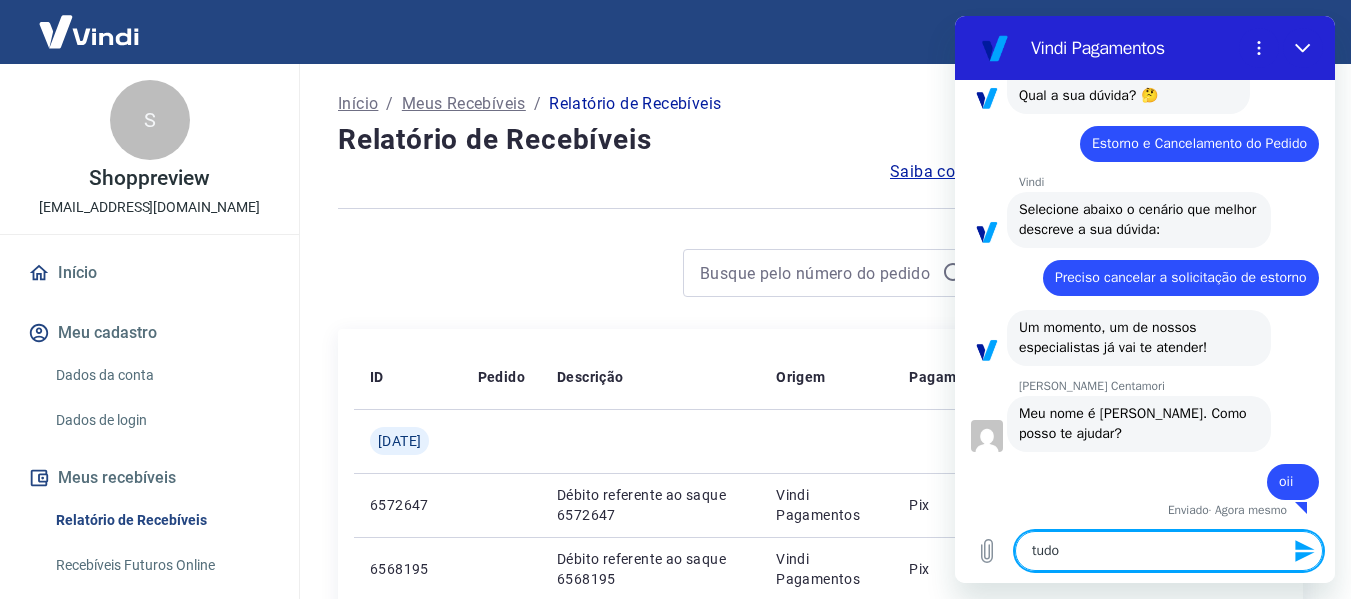 type on "tudo b" 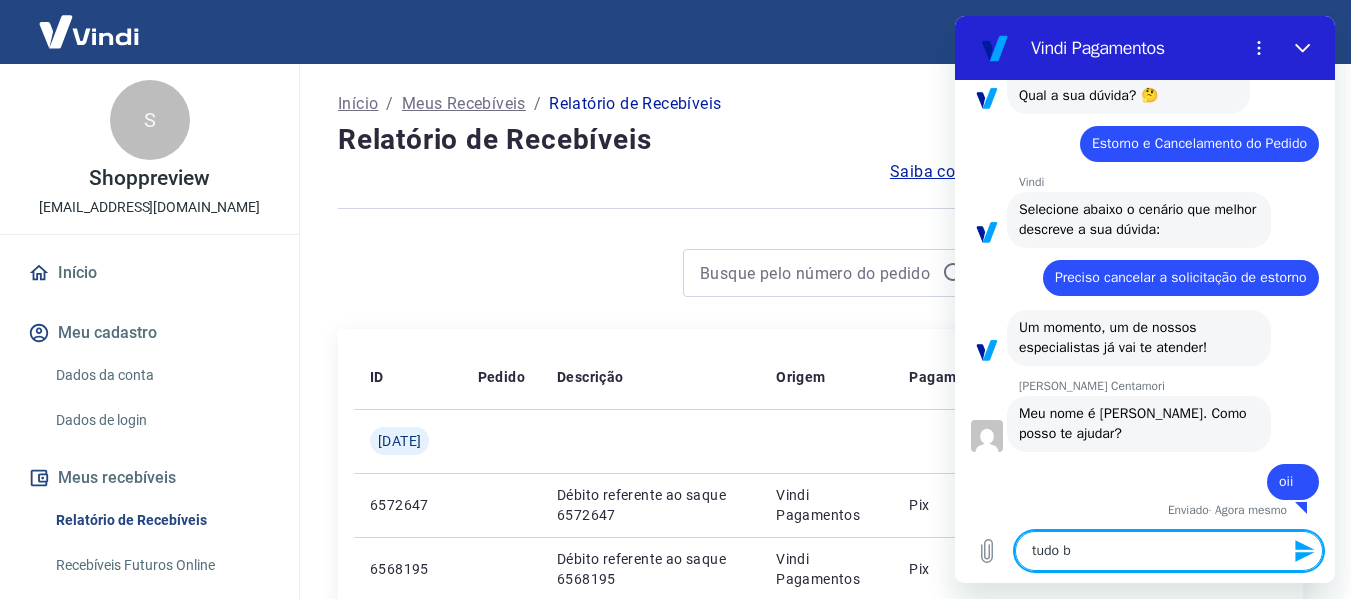 type on "x" 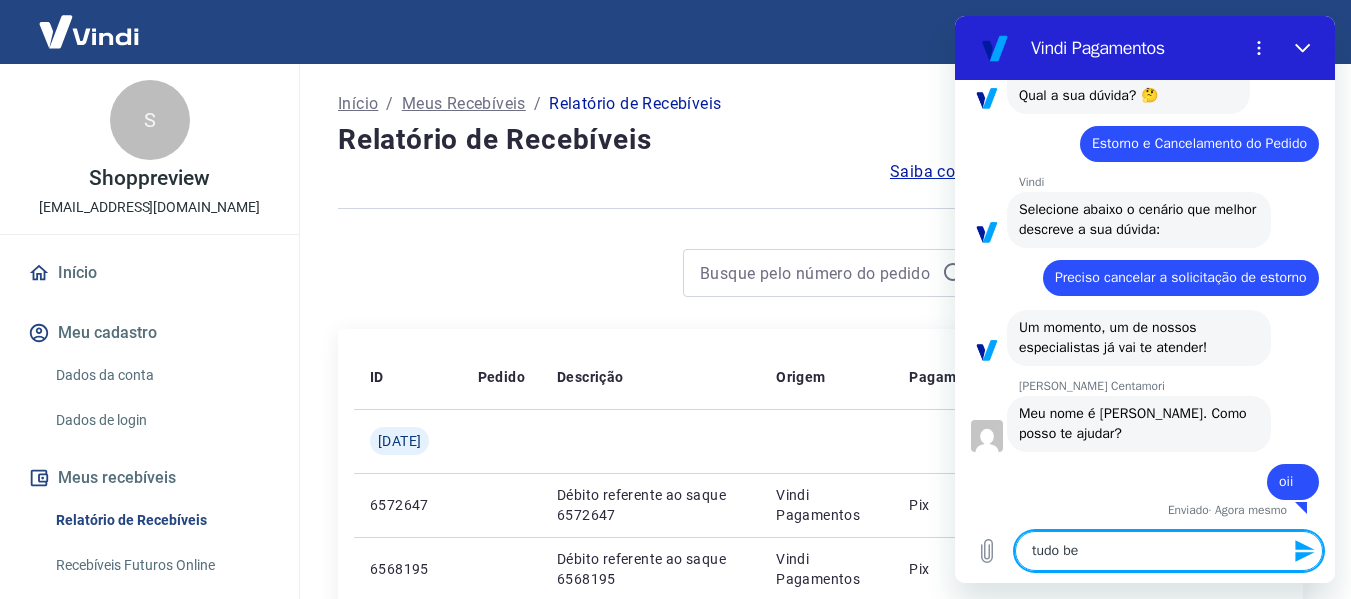 type on "tudo bem" 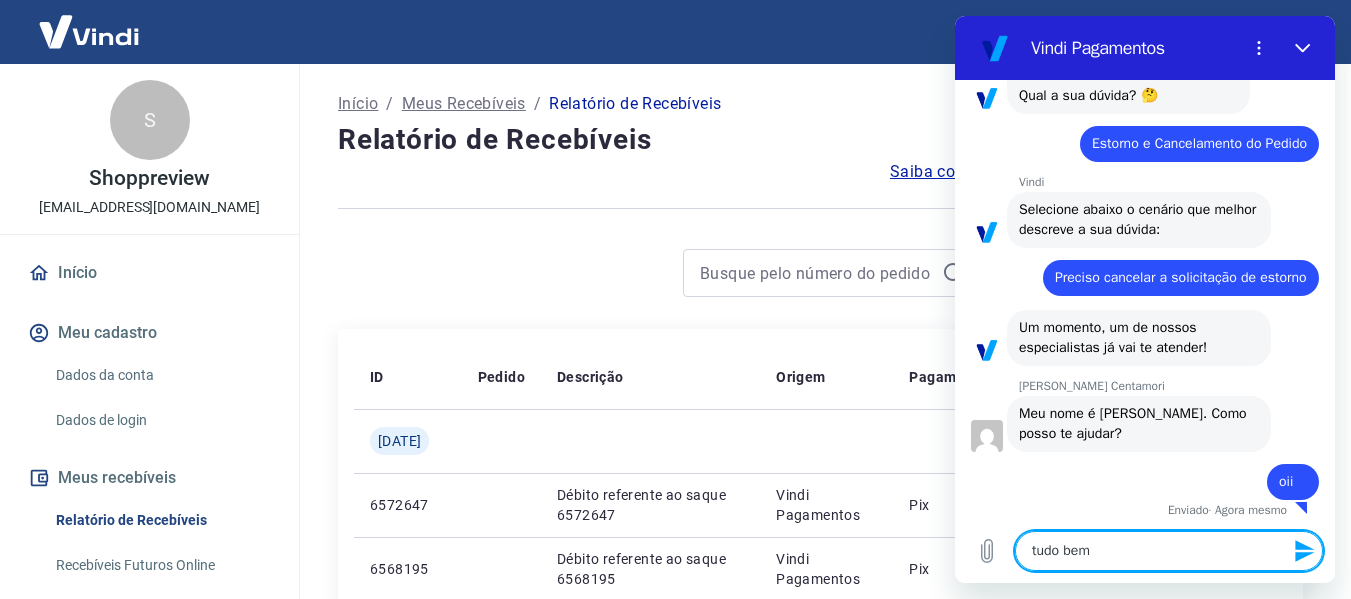type on "x" 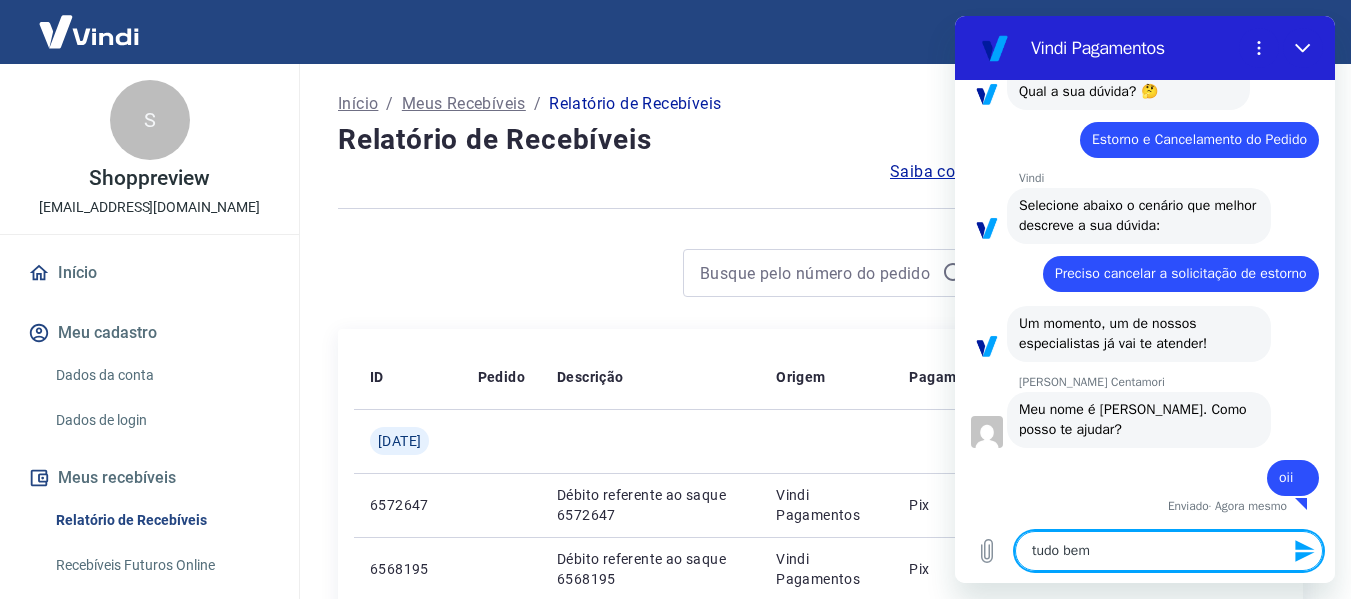 type on "tudo bem?" 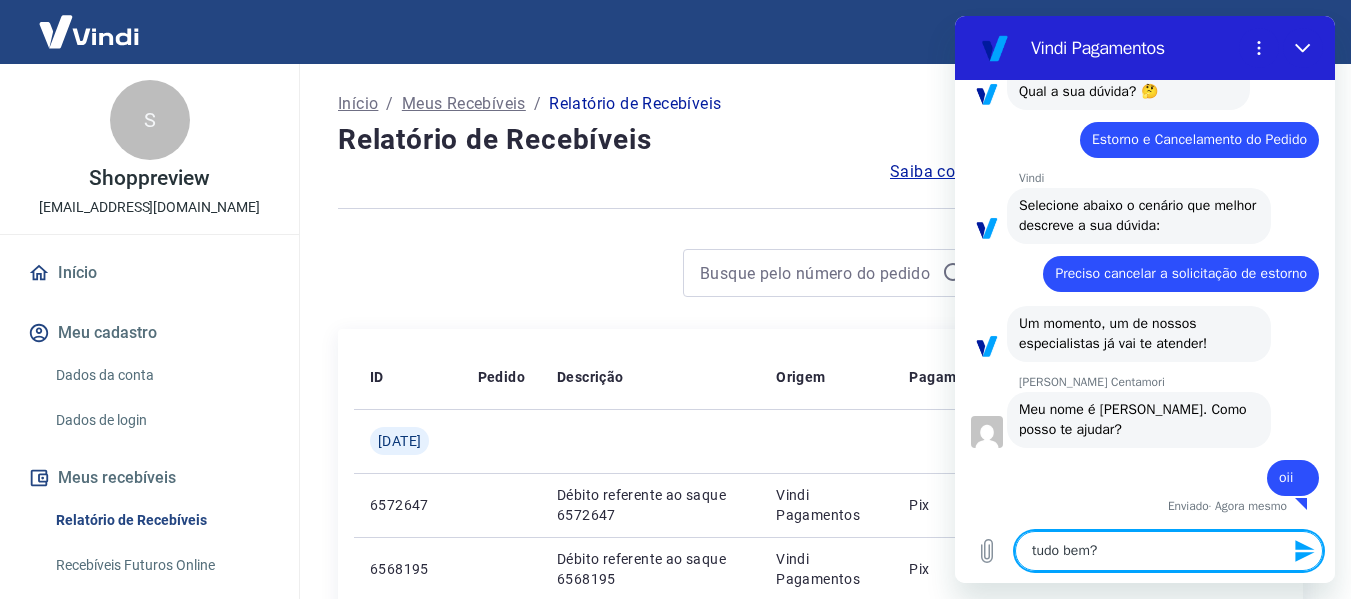type 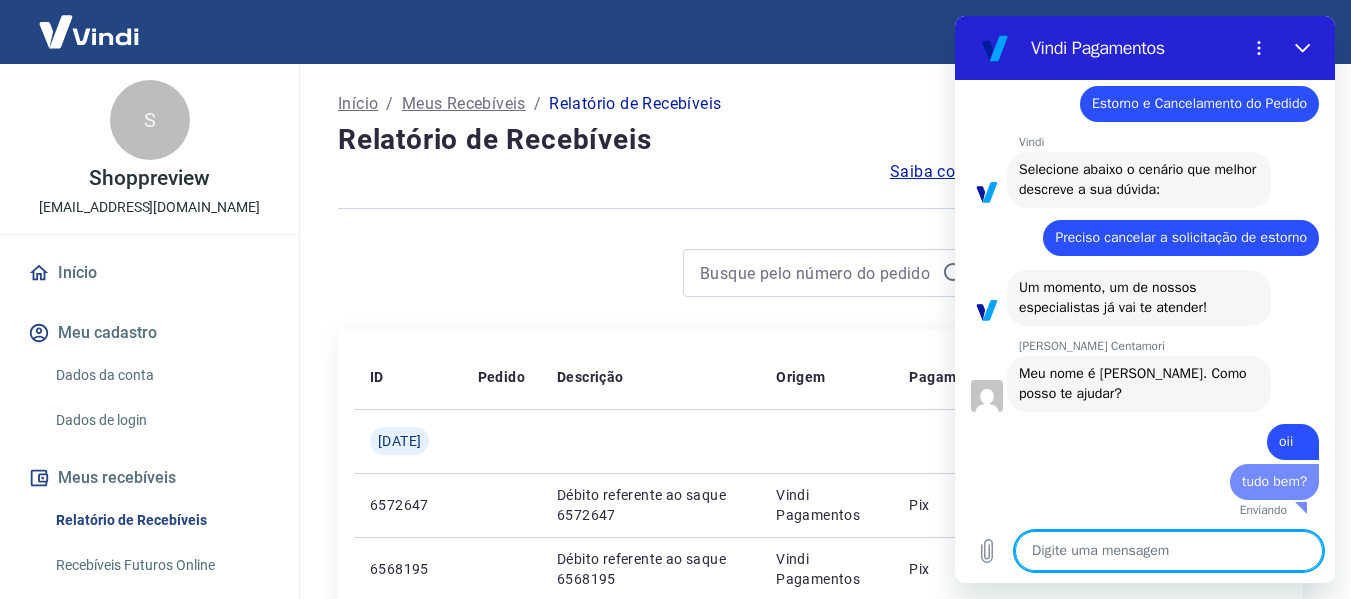 type on "e" 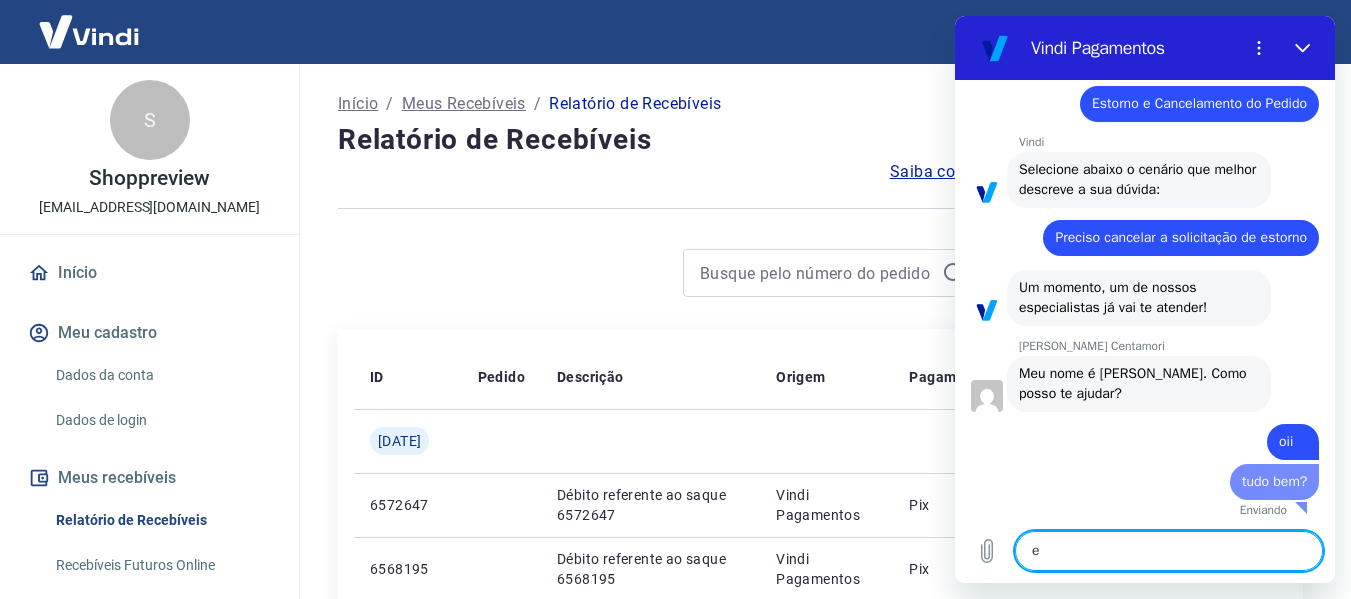 type on "eu" 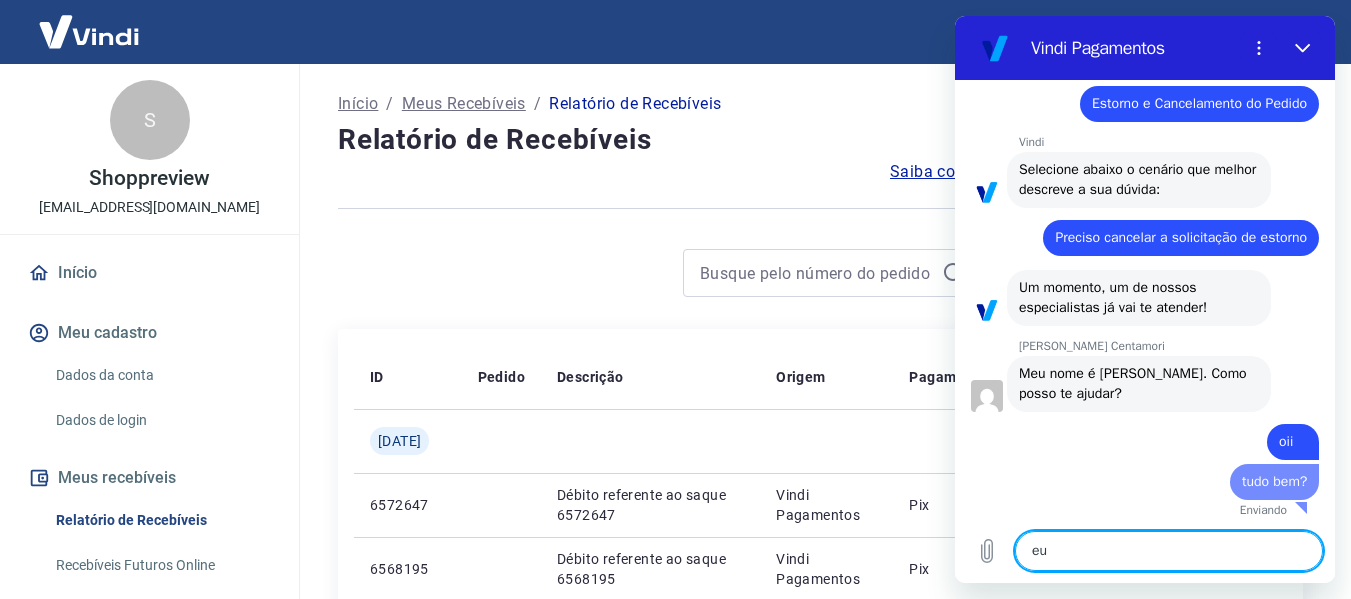 type on "eu" 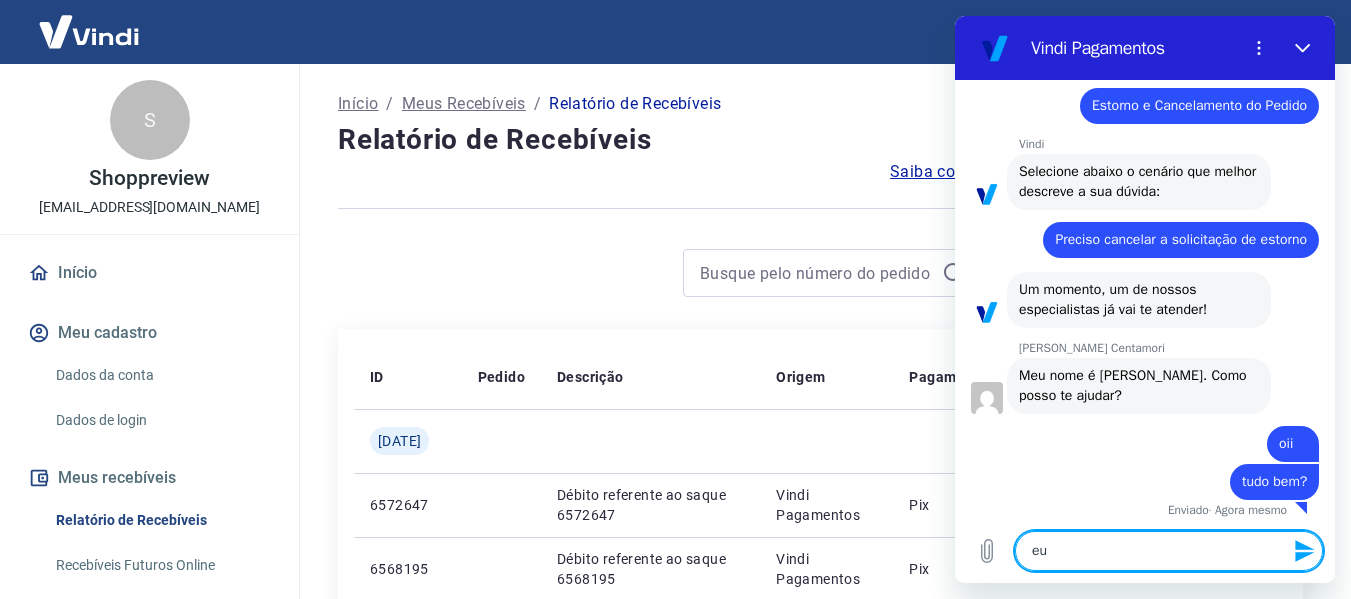 type on "eu f" 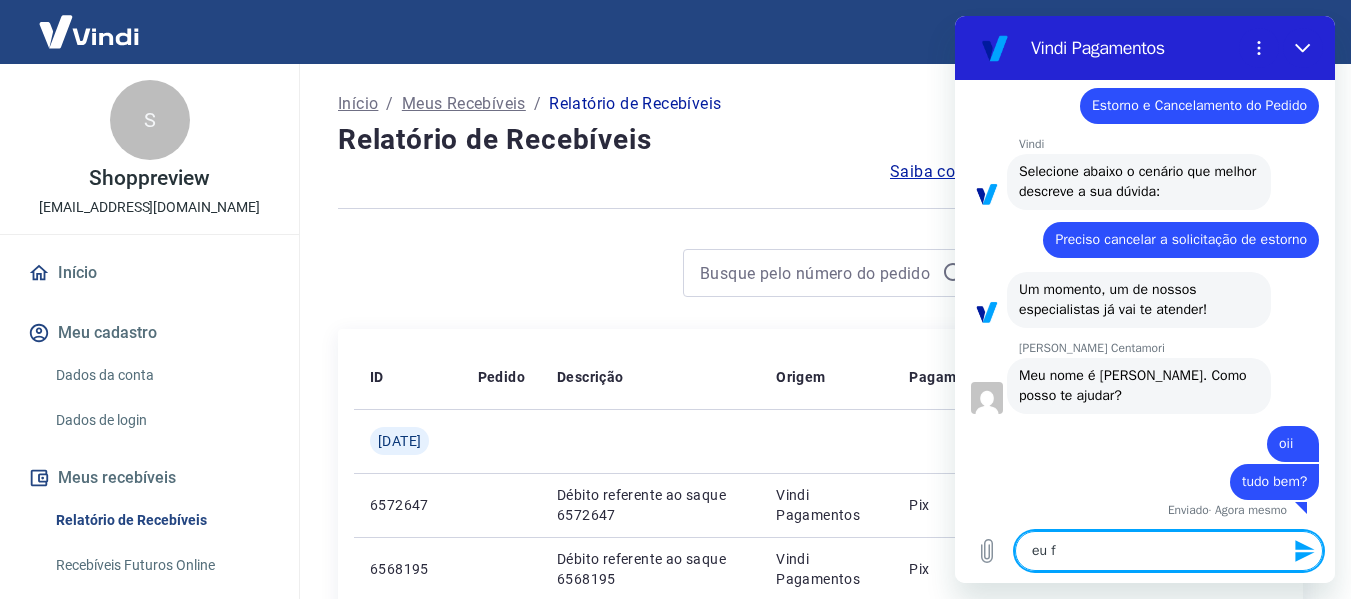 type on "eu fi" 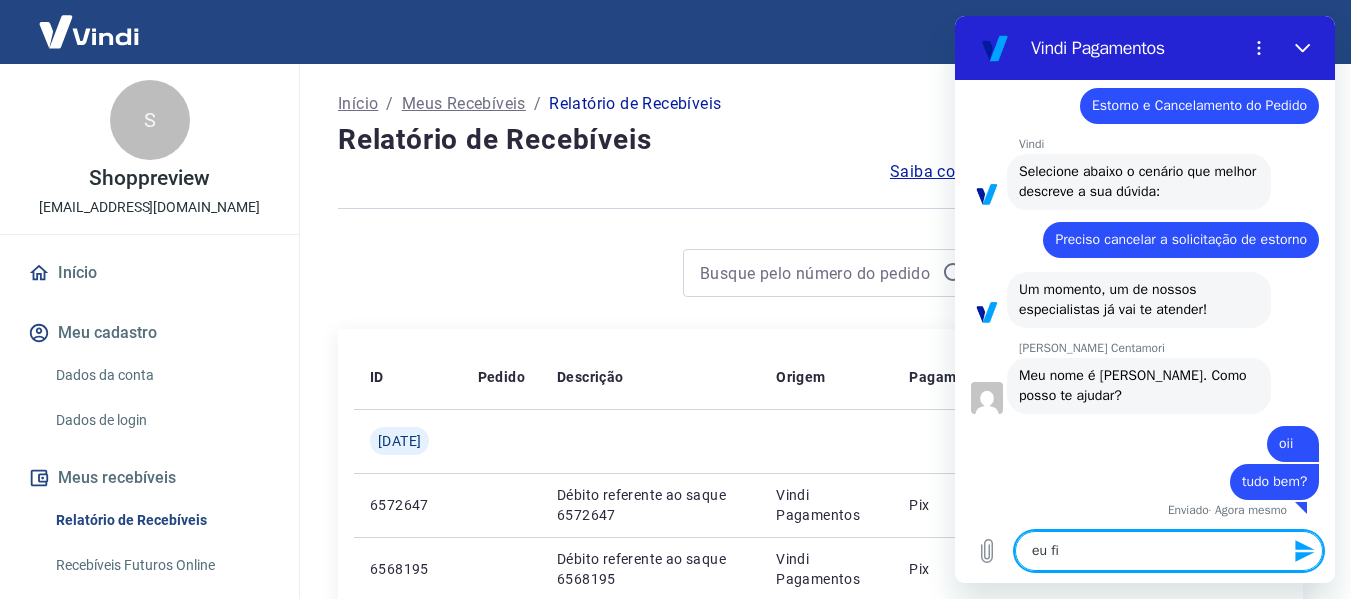 type on "x" 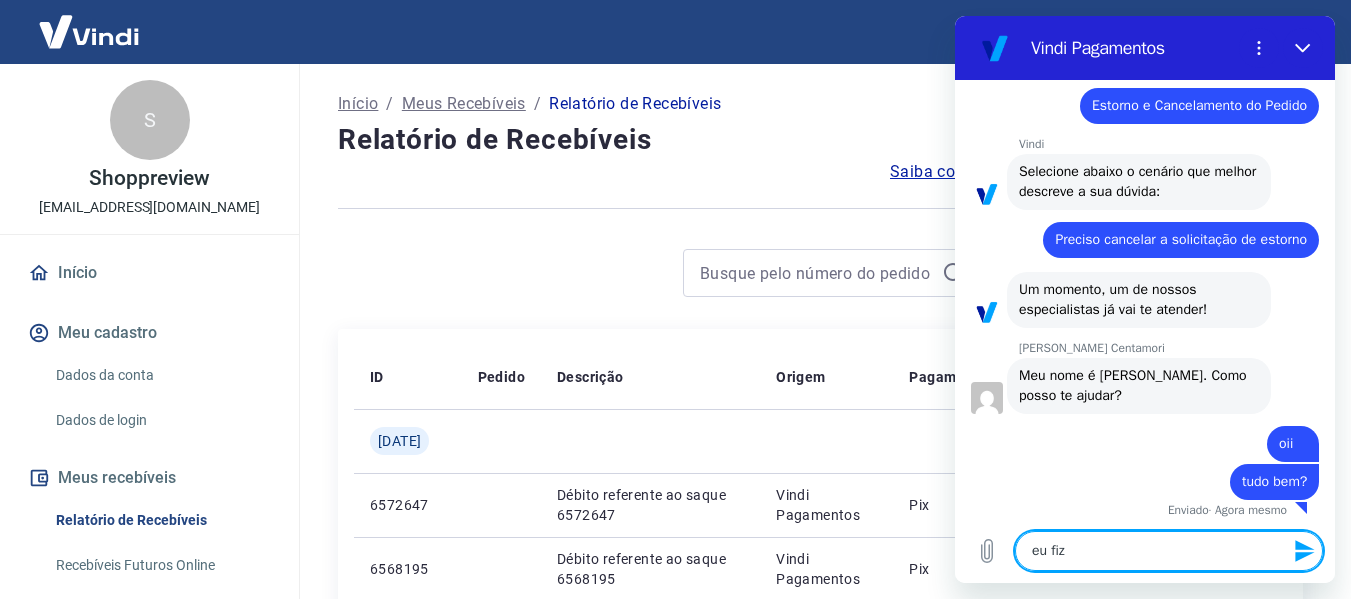 scroll, scrollTop: 3260, scrollLeft: 0, axis: vertical 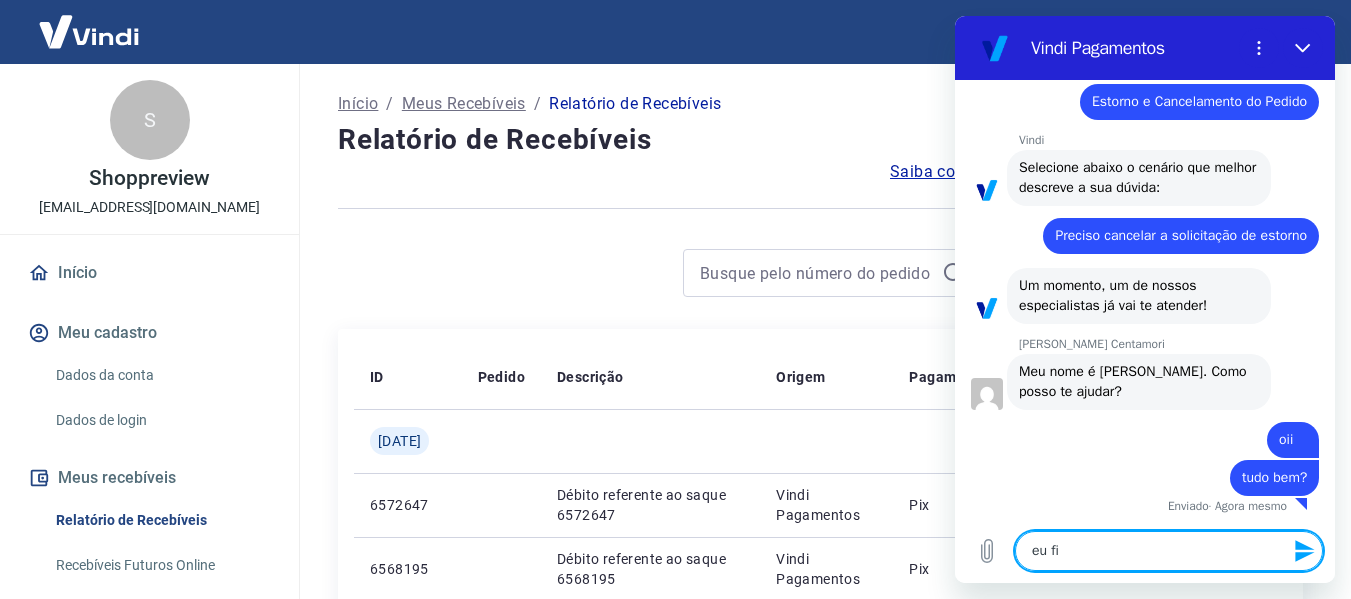 type on "eu f" 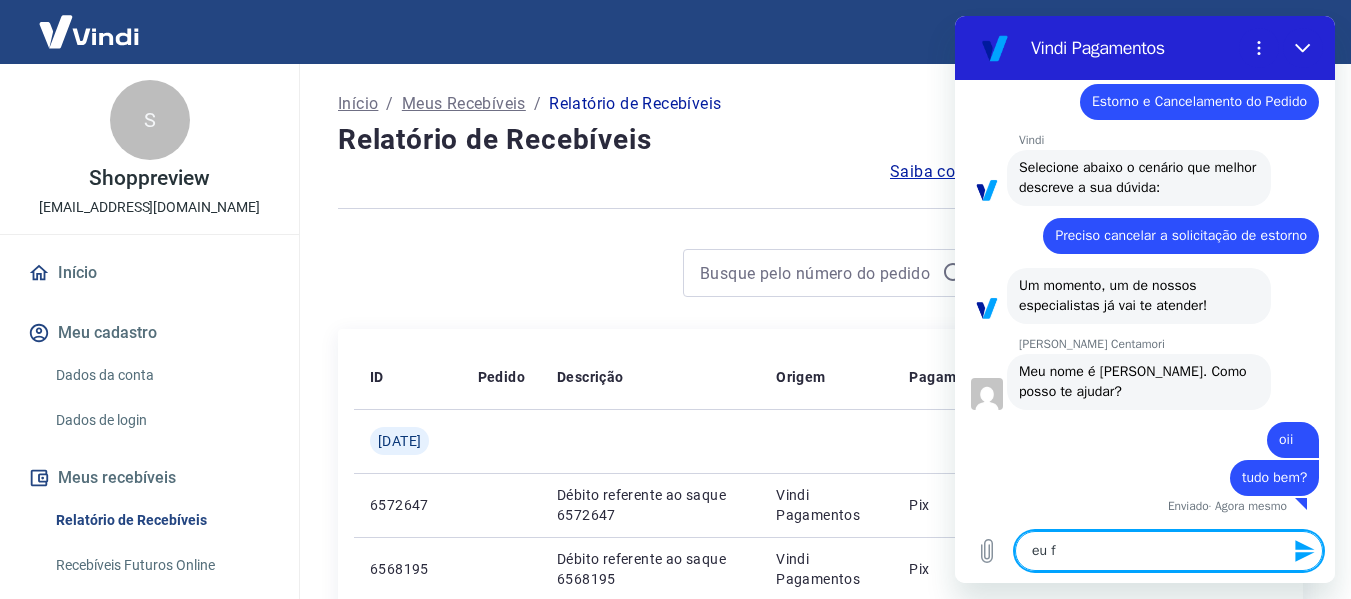 type on "eu" 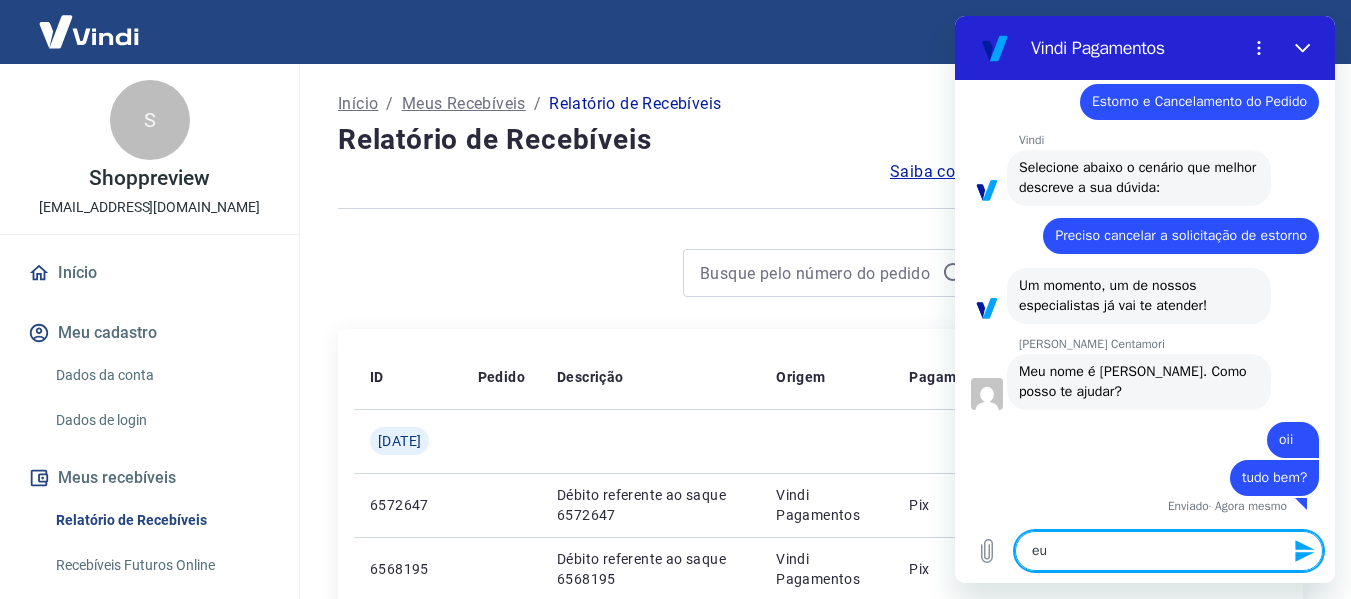 type on "eu" 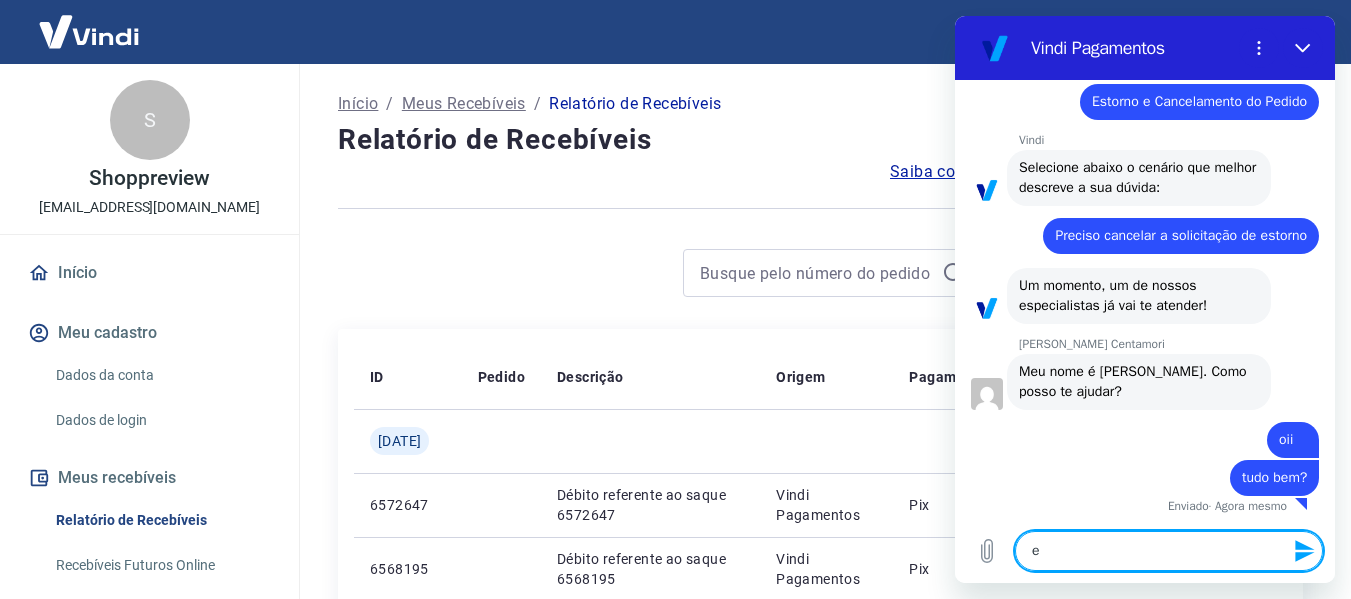 type 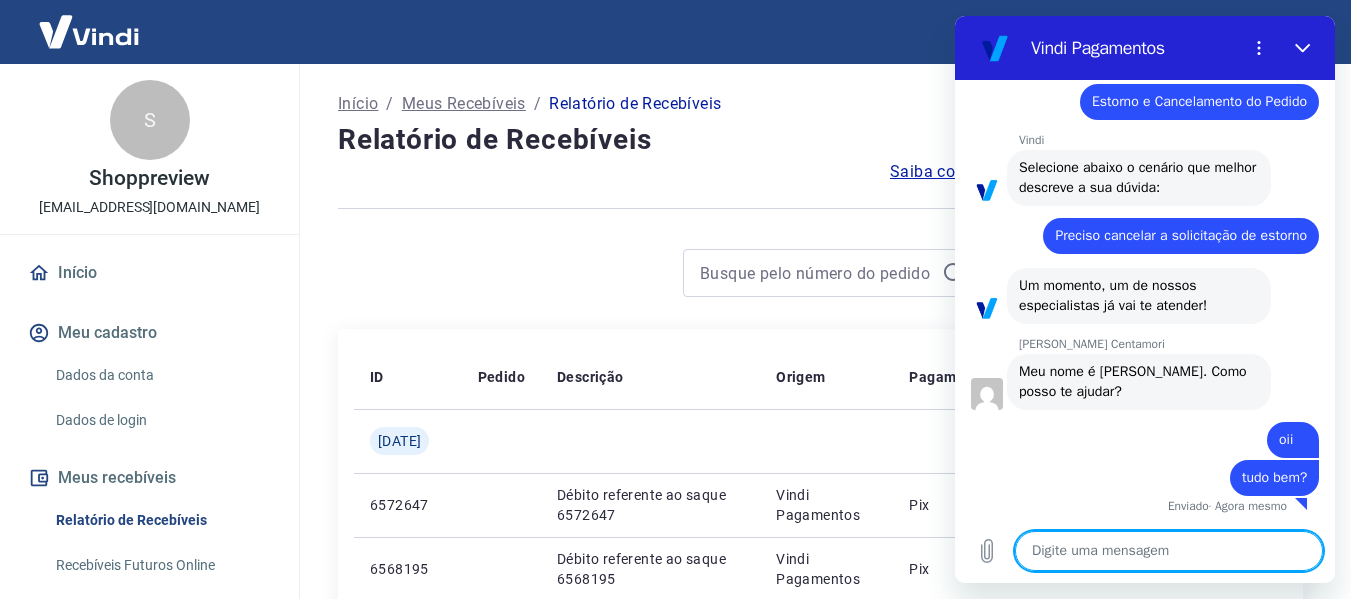 type on "e" 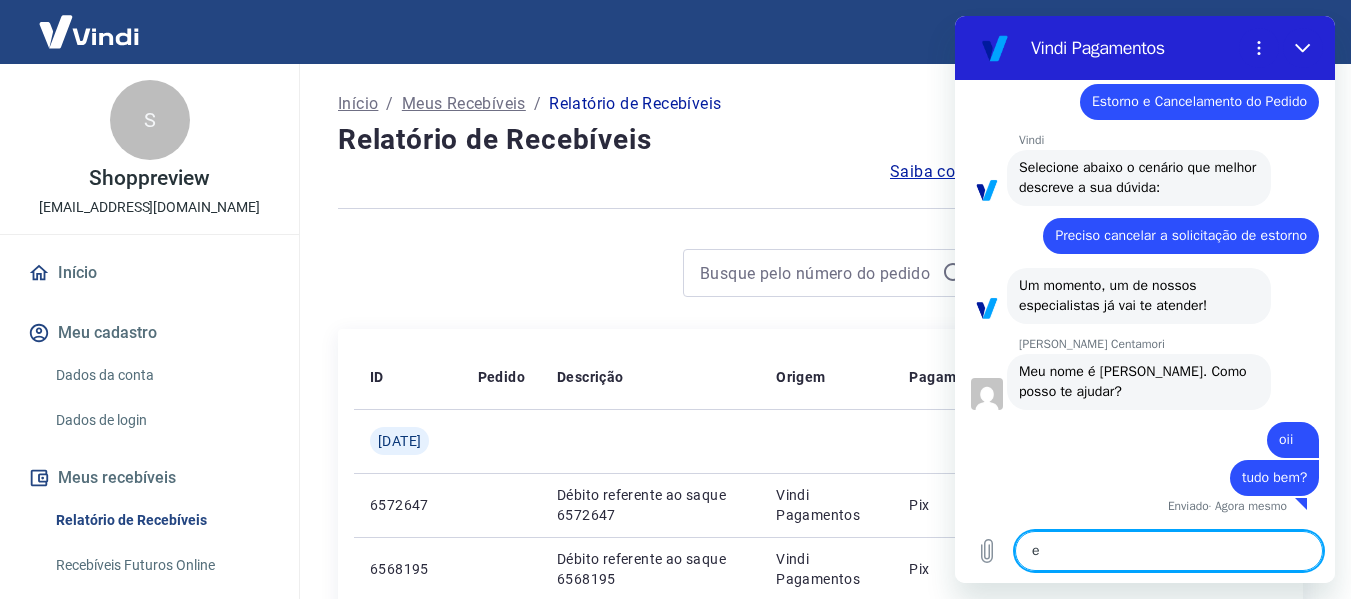 type on "x" 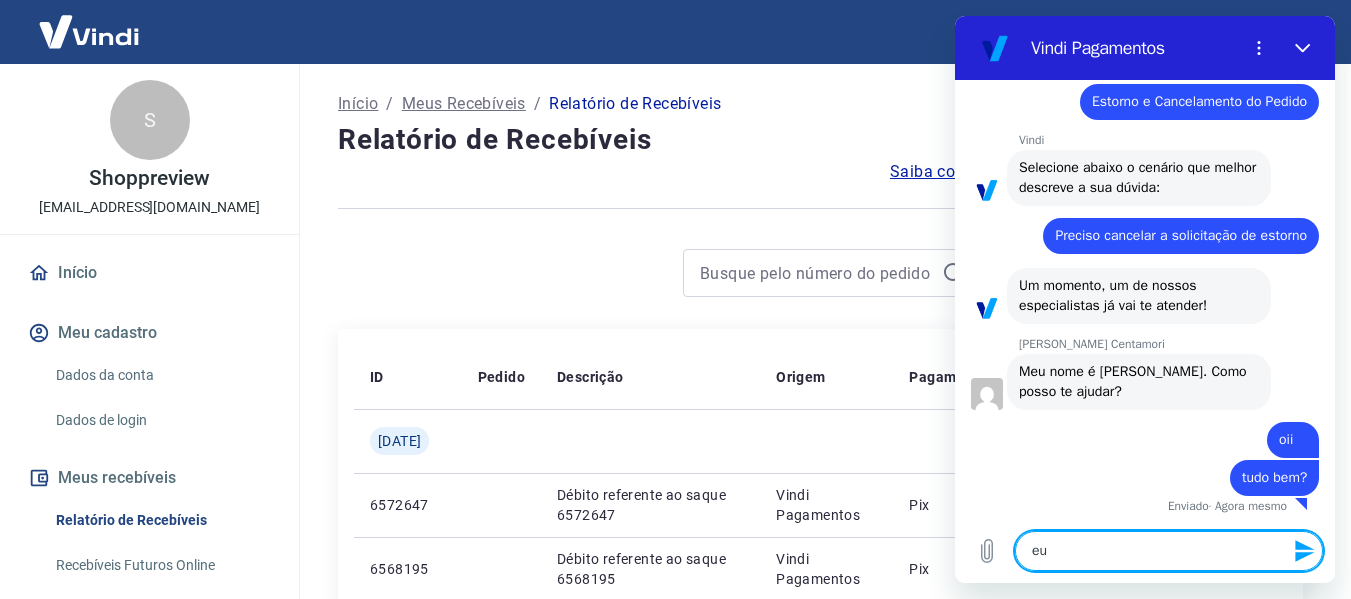 type on "eu" 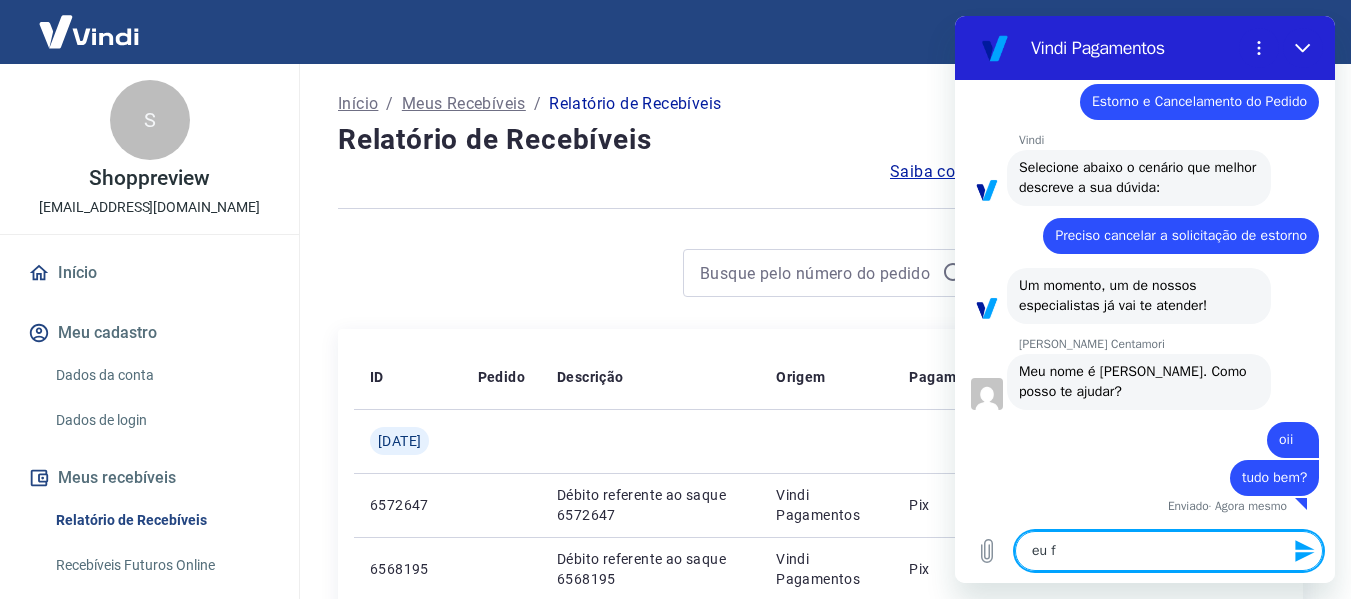 type on "x" 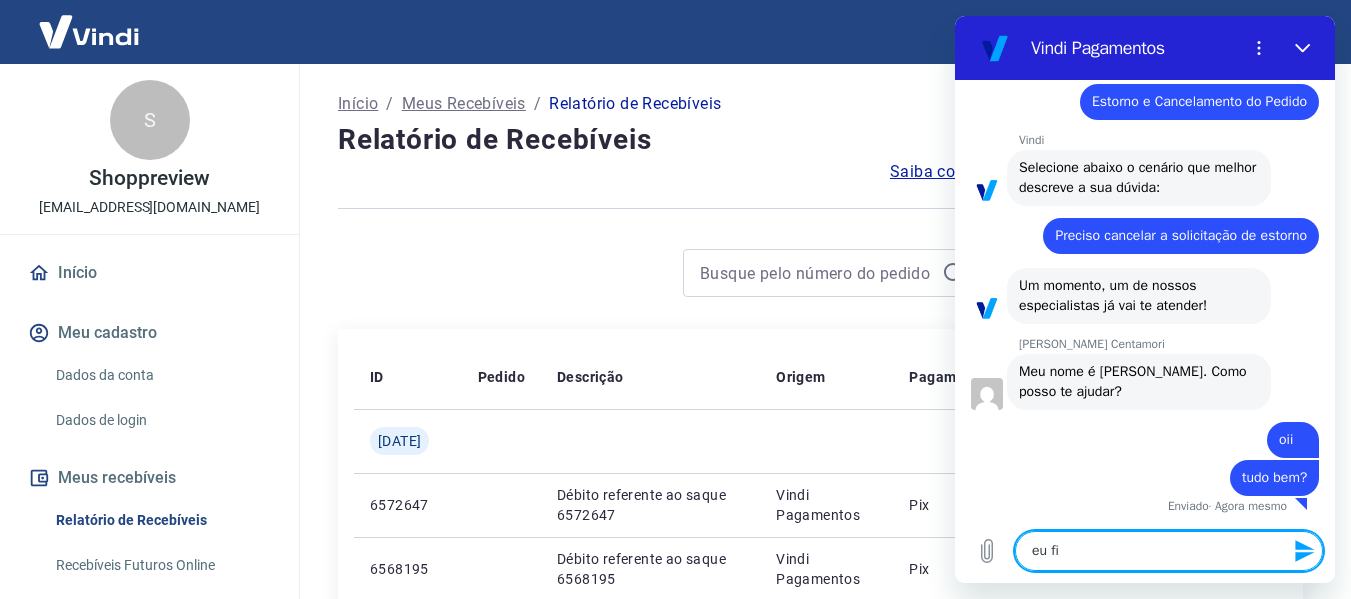 type on "x" 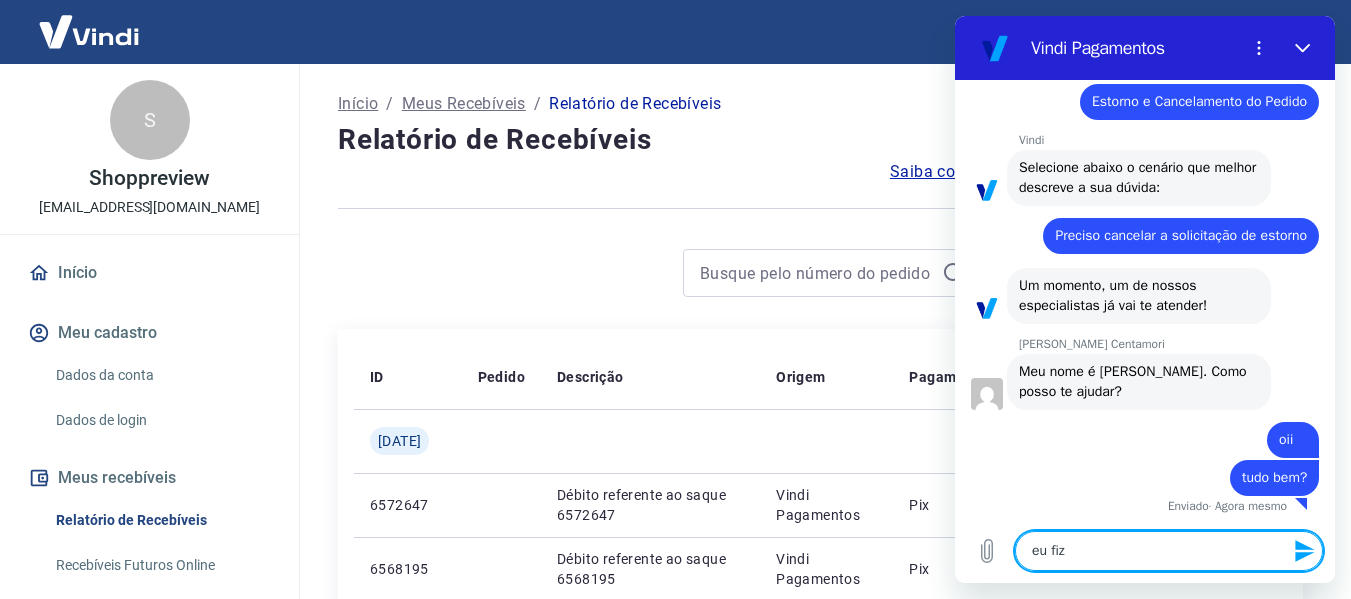 type on "eu fiz" 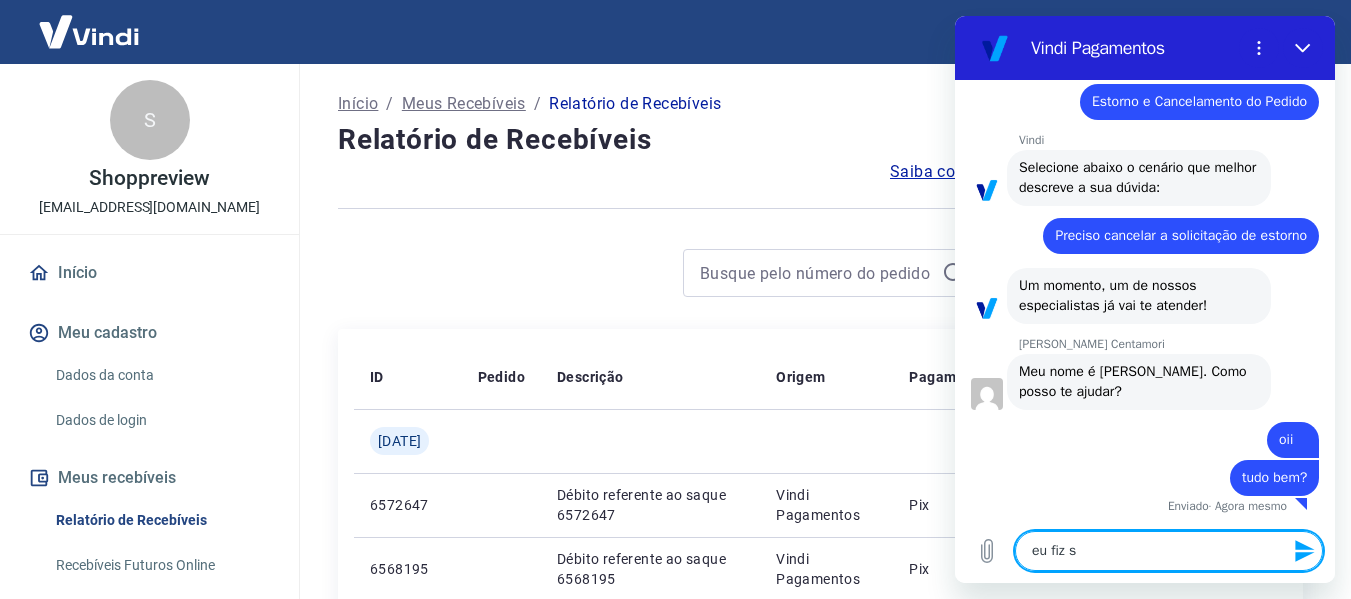 type on "eu fiz so" 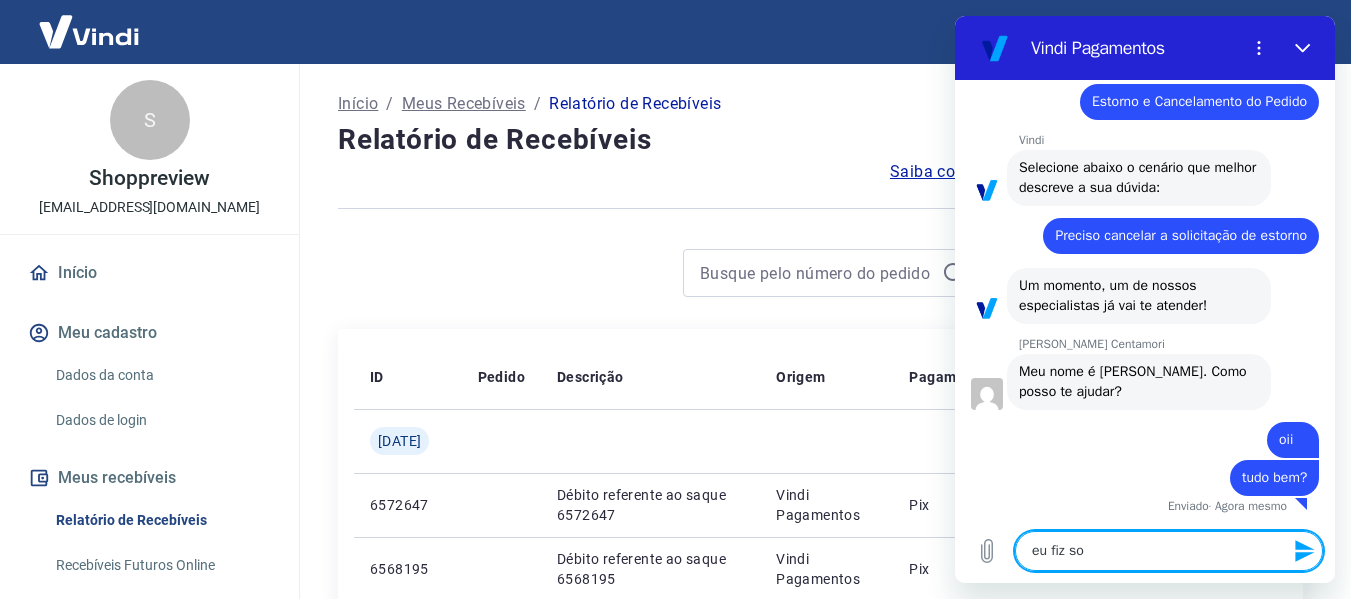 type on "x" 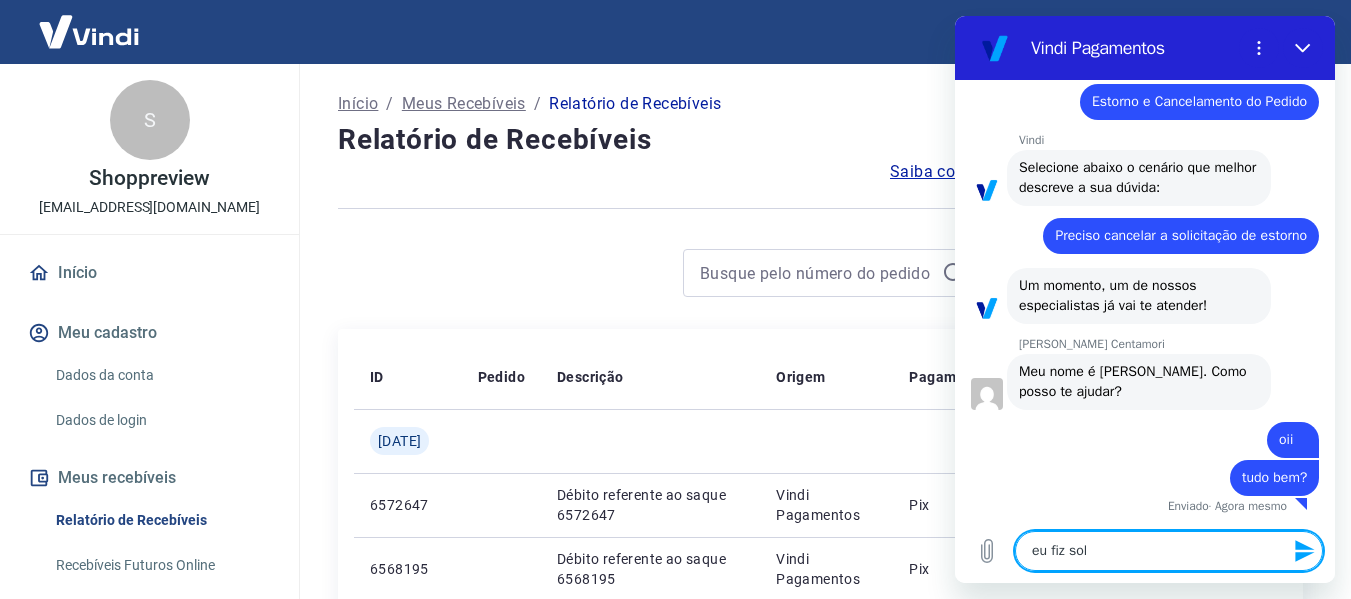type on "eu fiz soli" 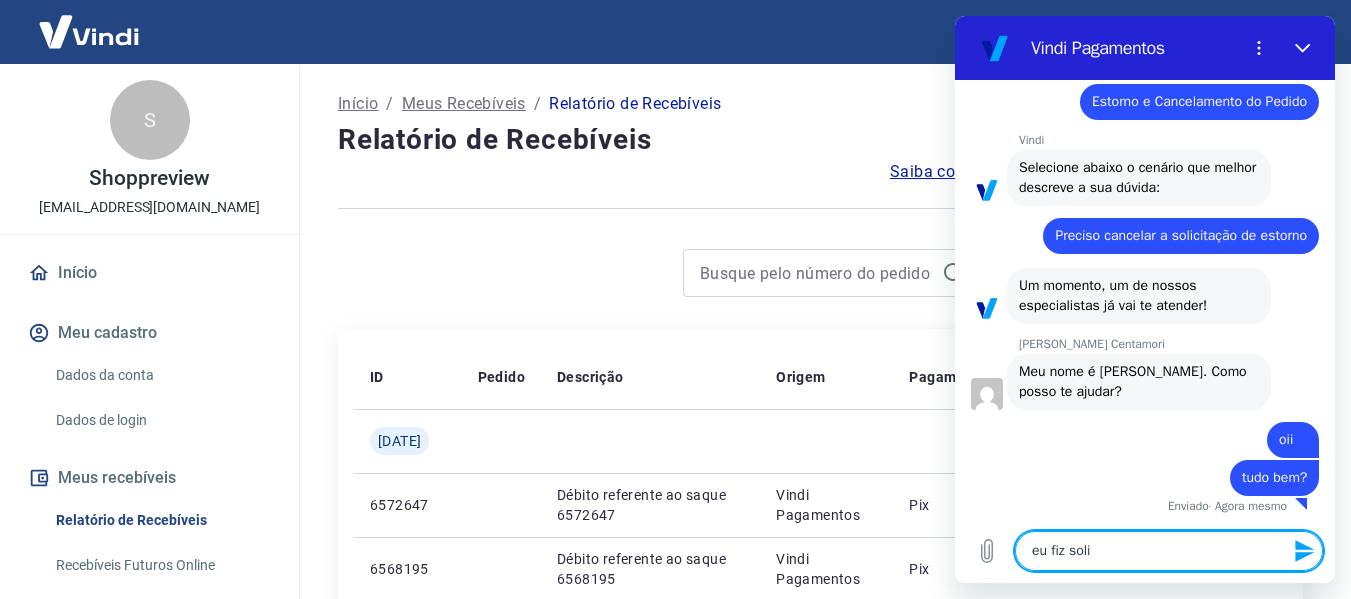 type on "eu fiz solit" 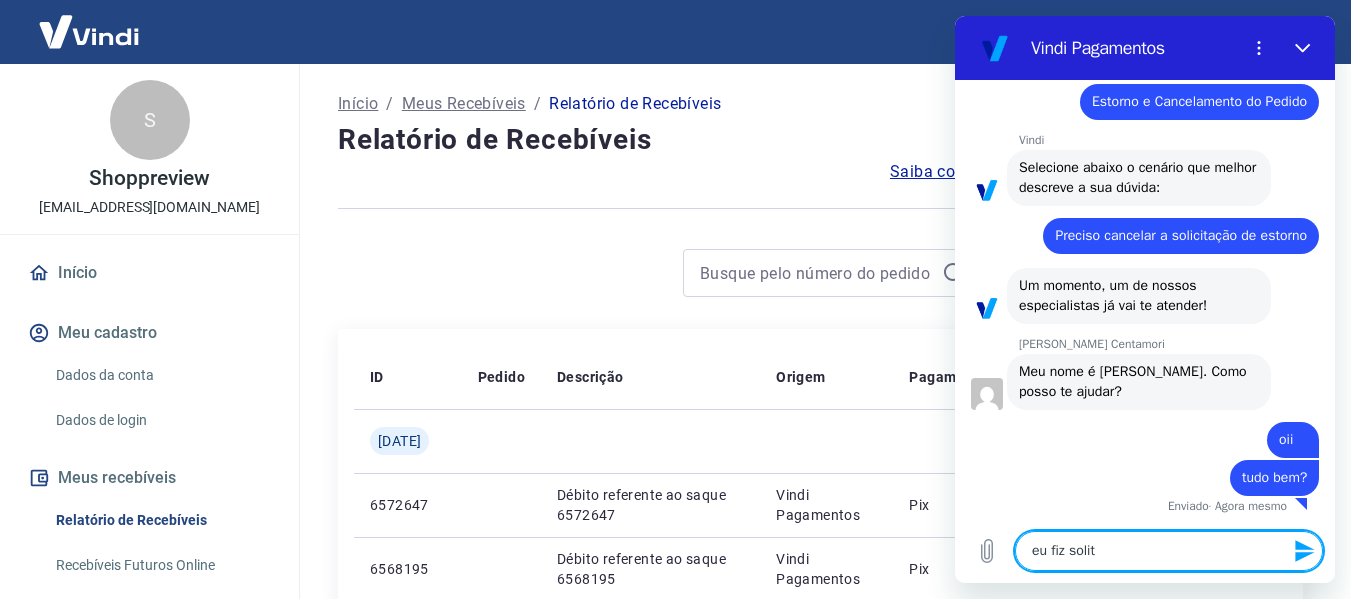 type on "eu fiz soliti" 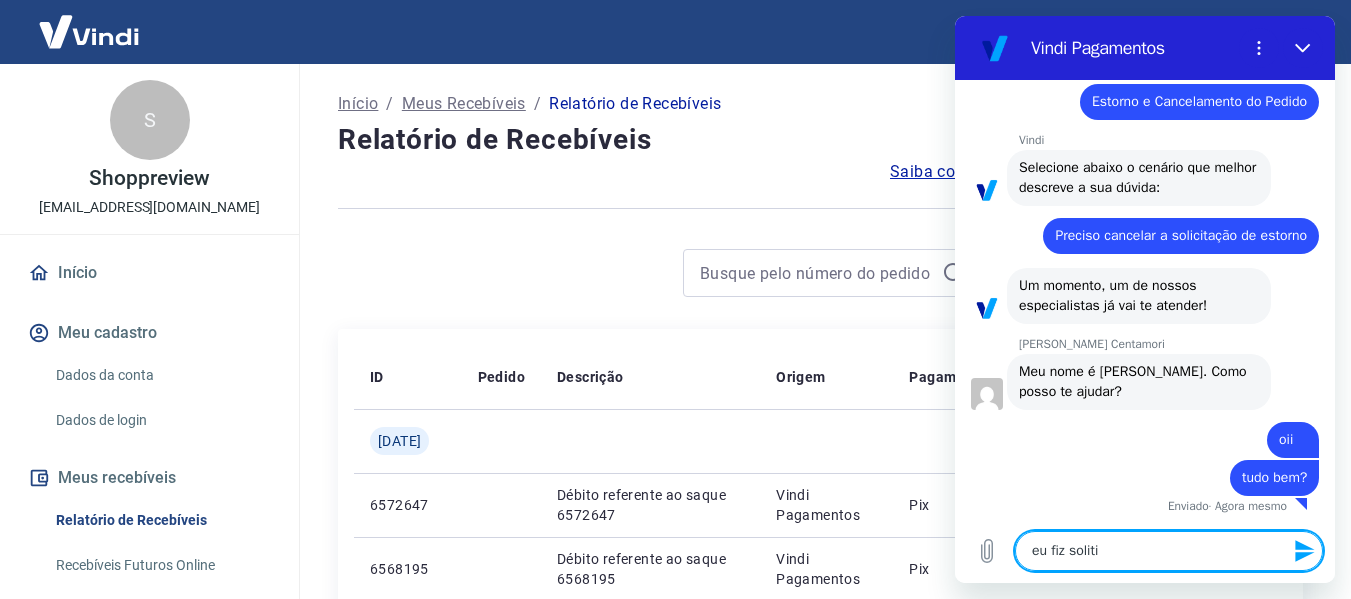 type on "eu fiz solitic" 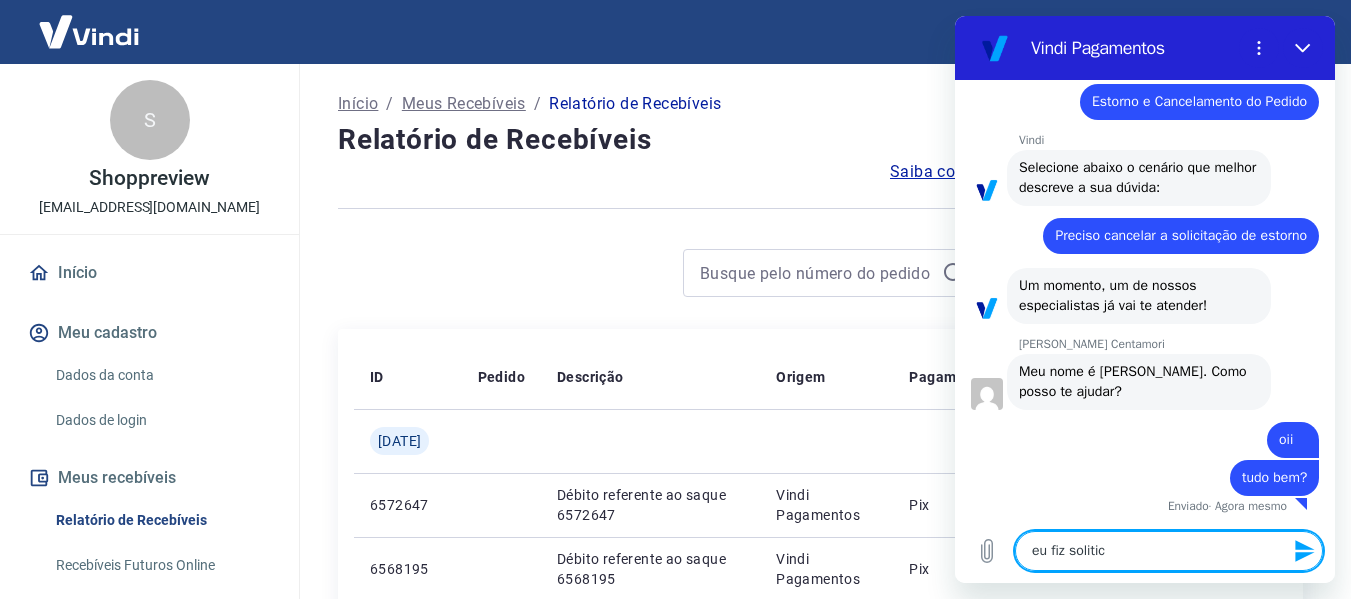 type on "eu fiz solitica" 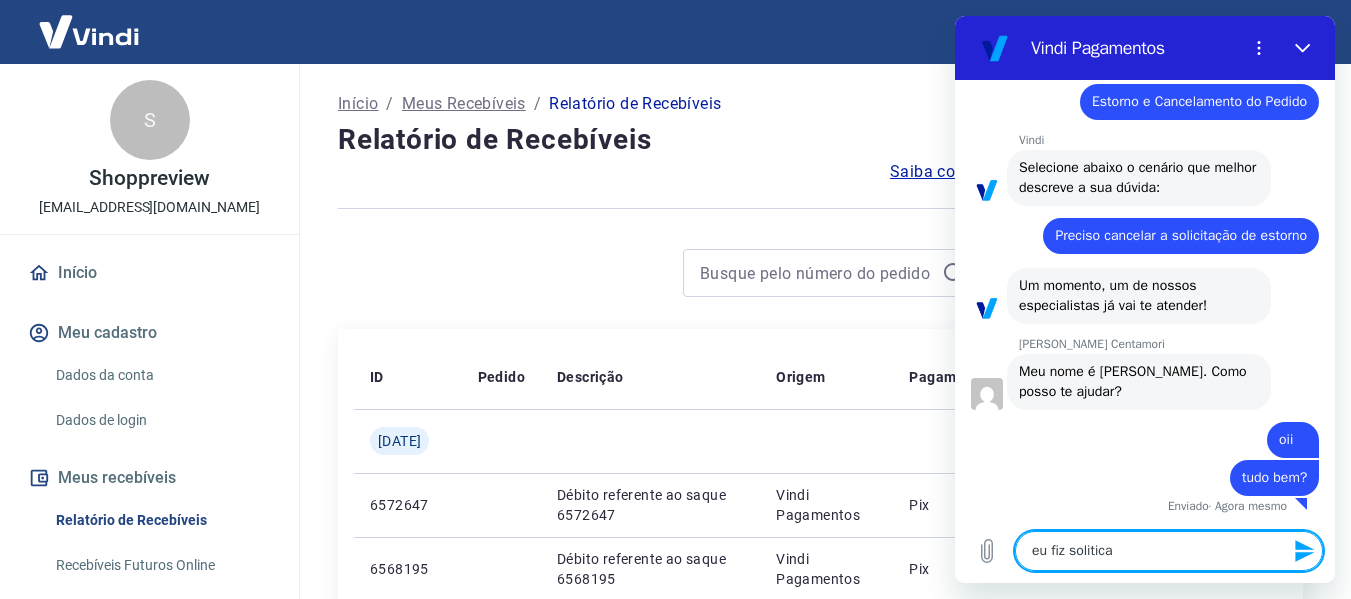 type on "eu fiz soliticaç" 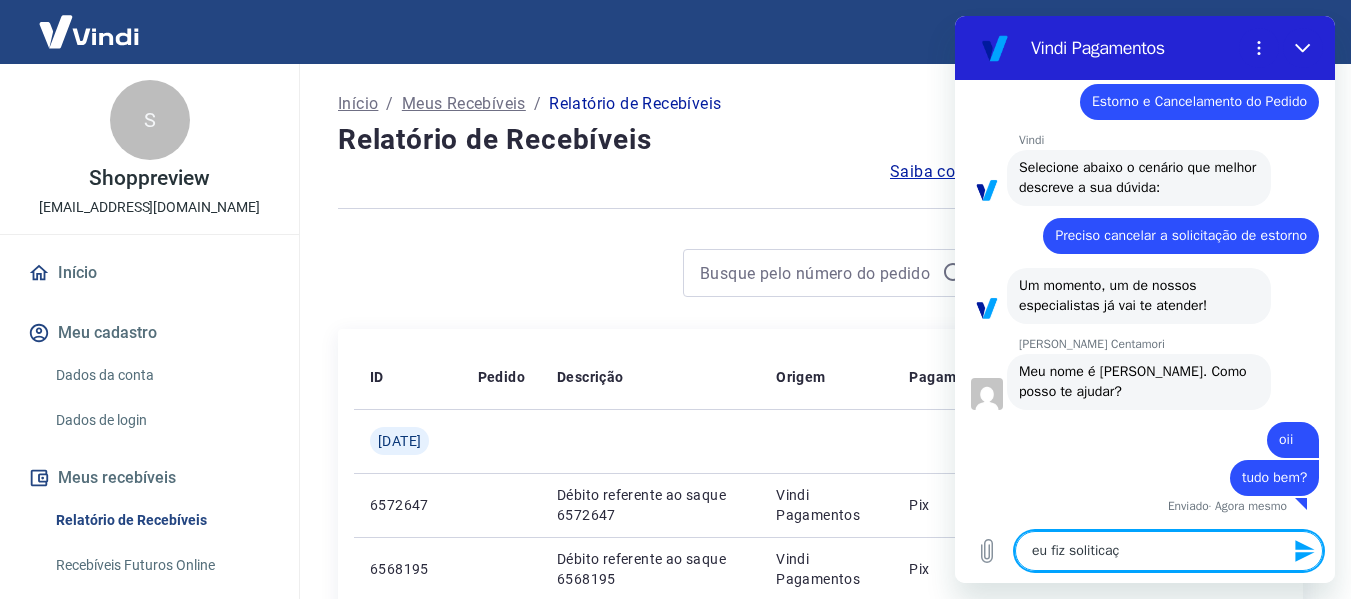 type on "eu fiz soliticaçã" 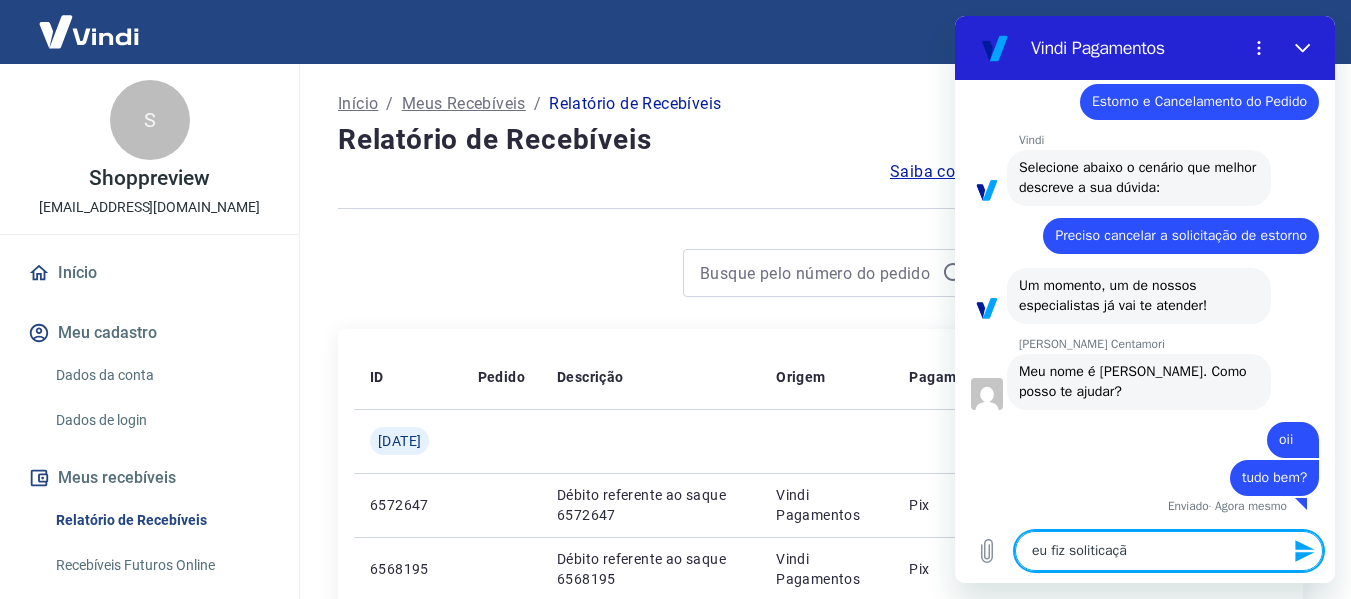 type on "eu fiz soliticação" 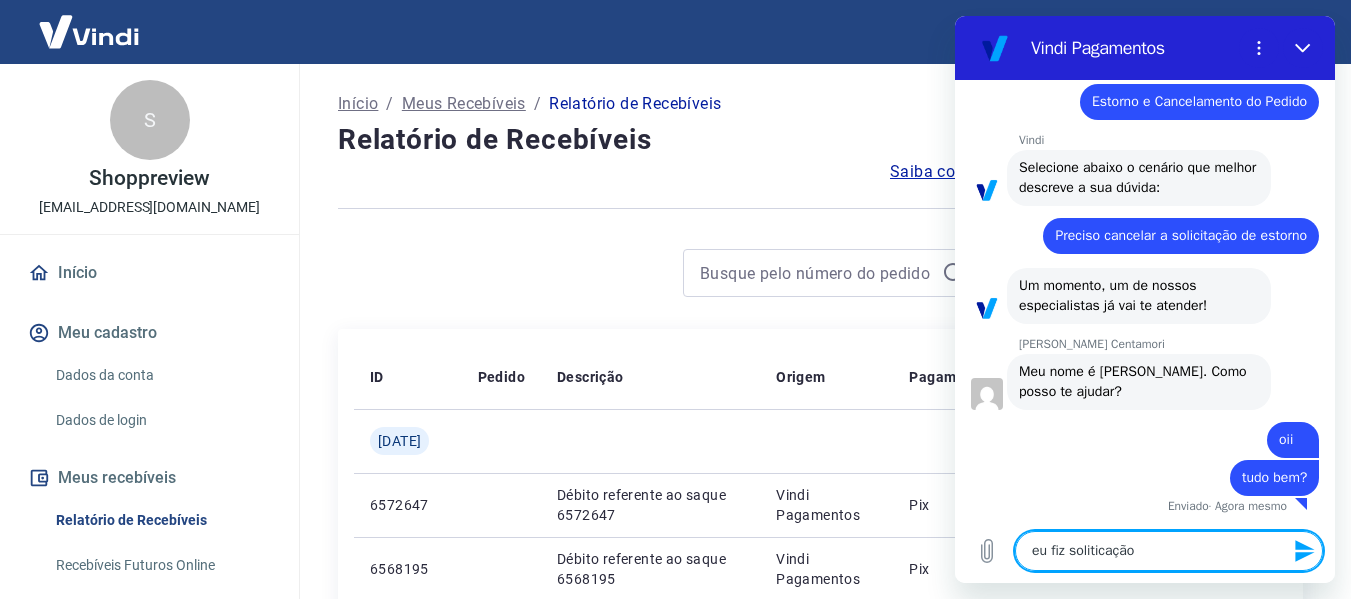type on "eu fiz soliticação" 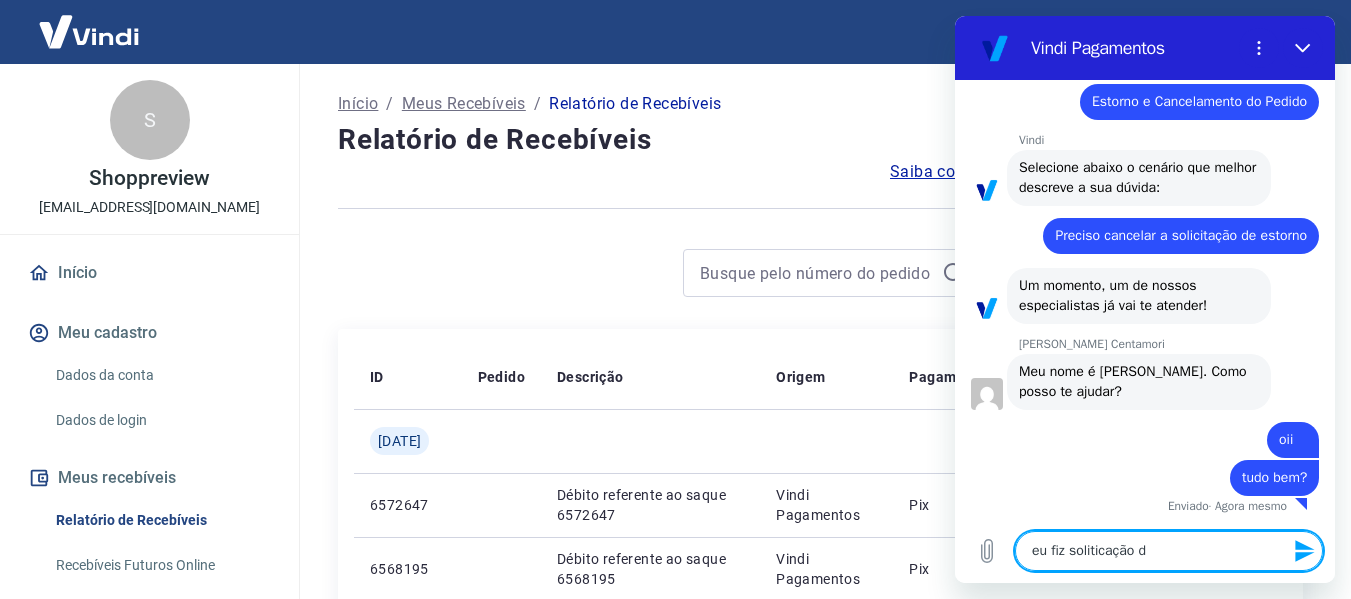 type on "eu fiz soliticação de" 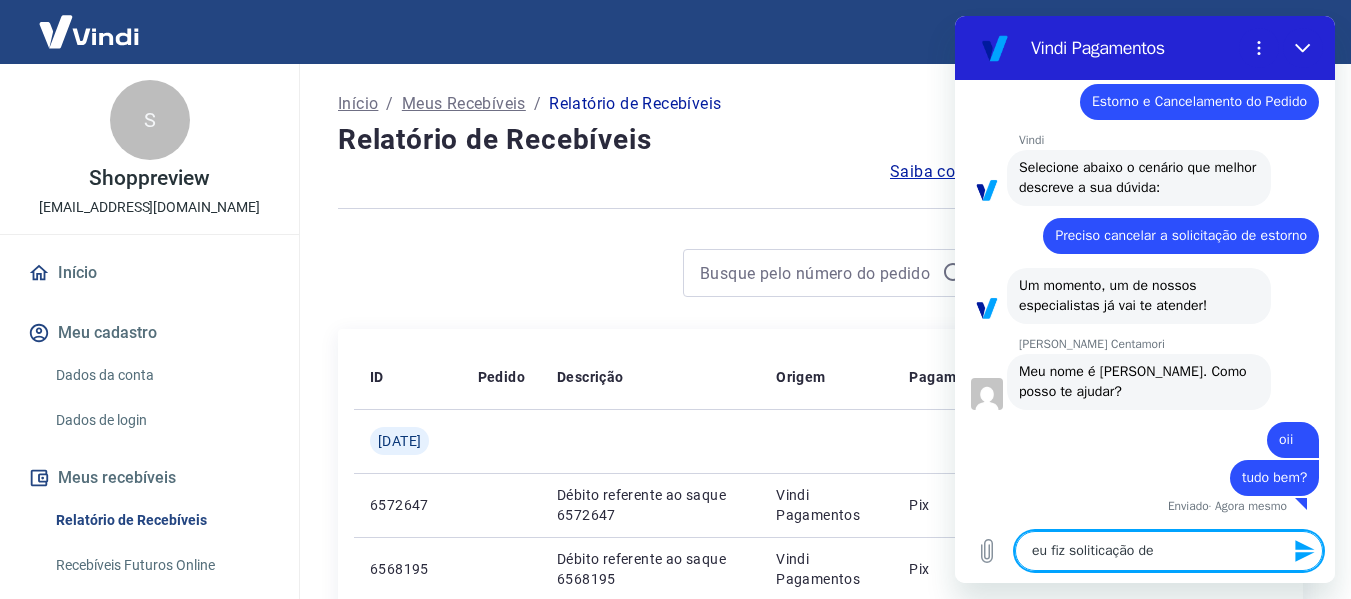 type on "eu fiz soliticação de" 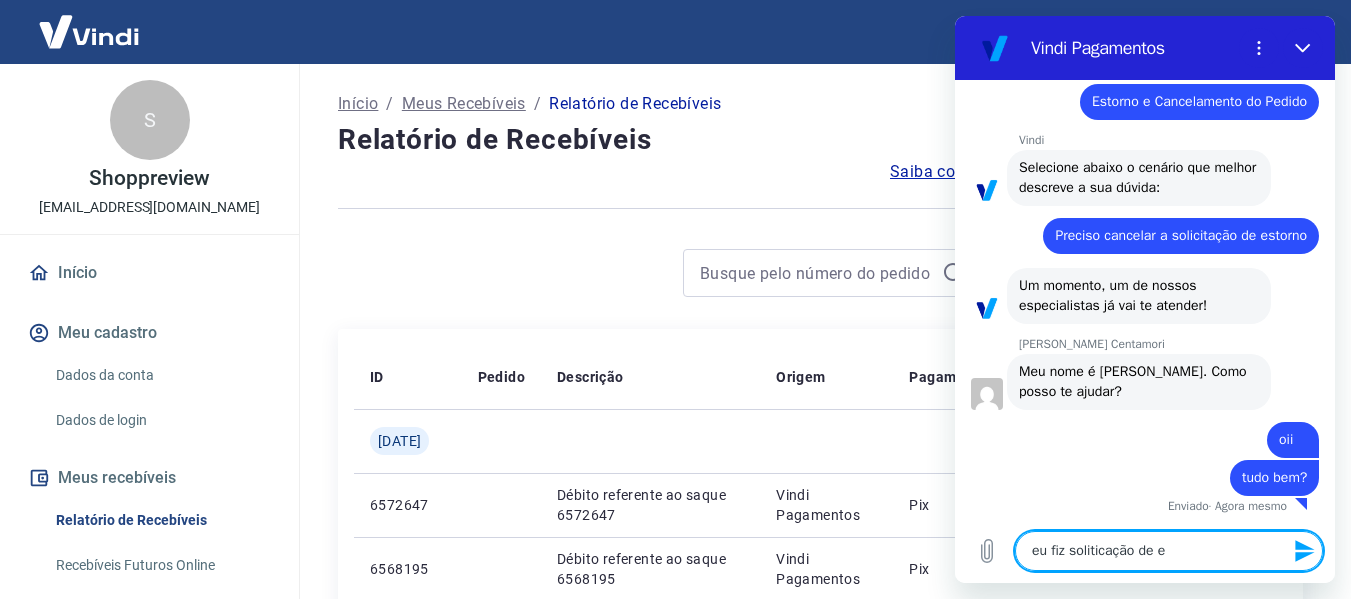 type on "x" 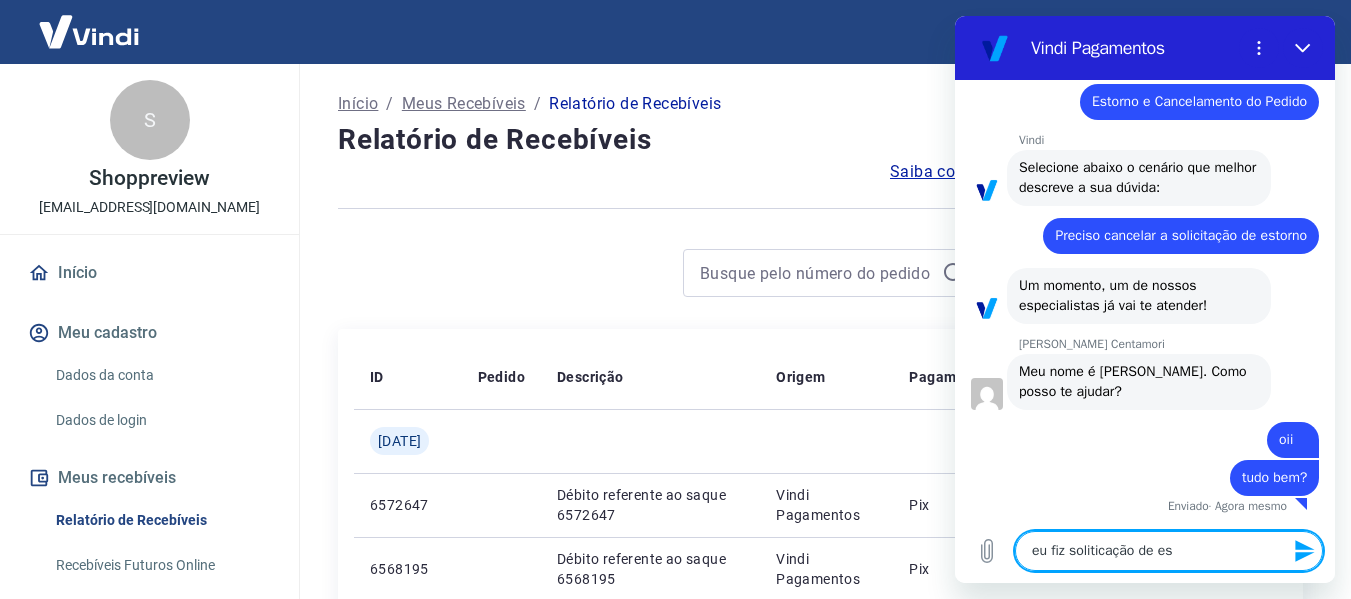 type on "eu fiz soliticação de est" 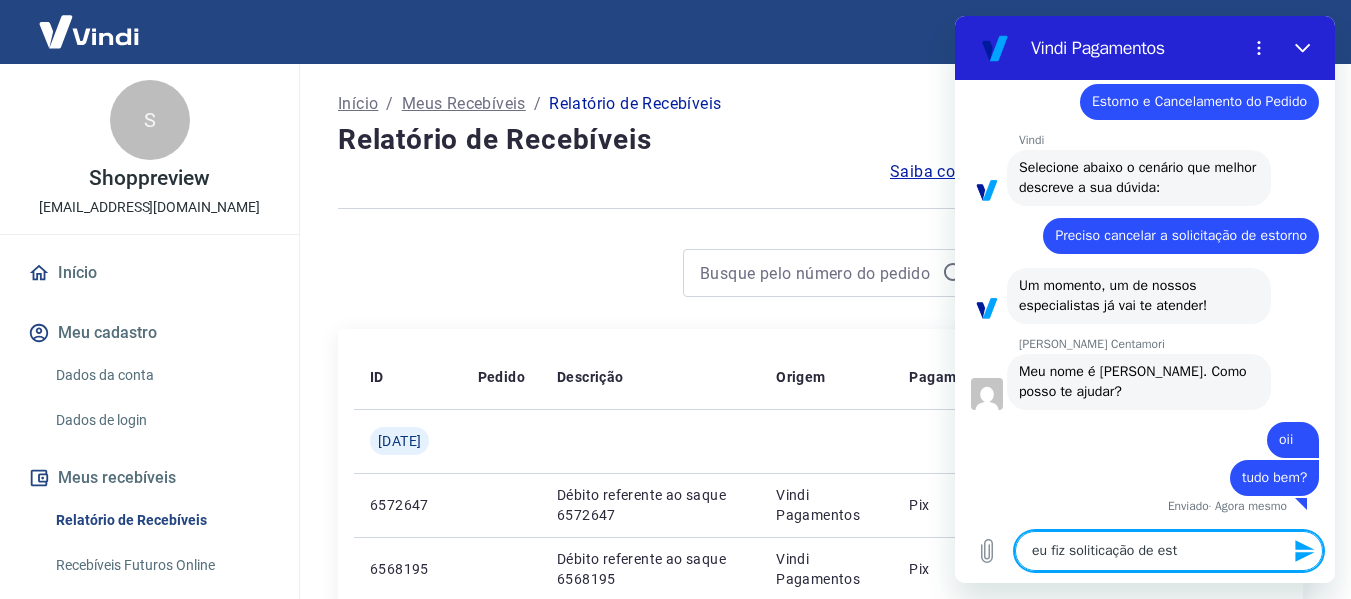 type on "eu fiz soliticação de esto" 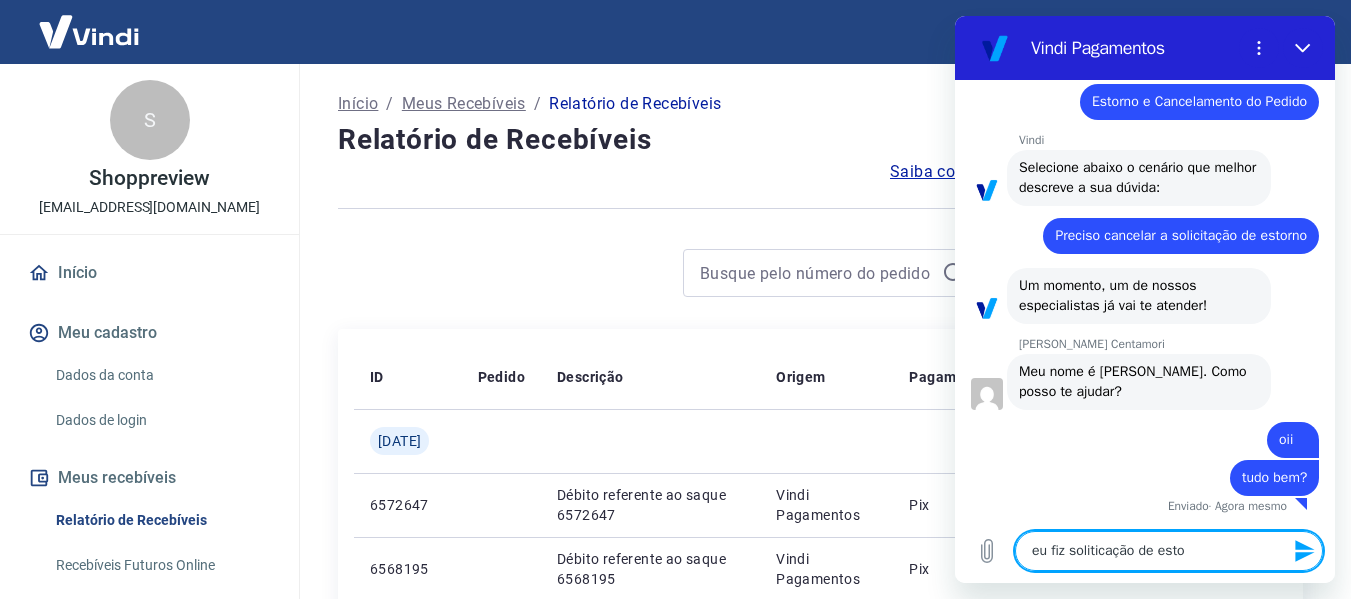 type on "x" 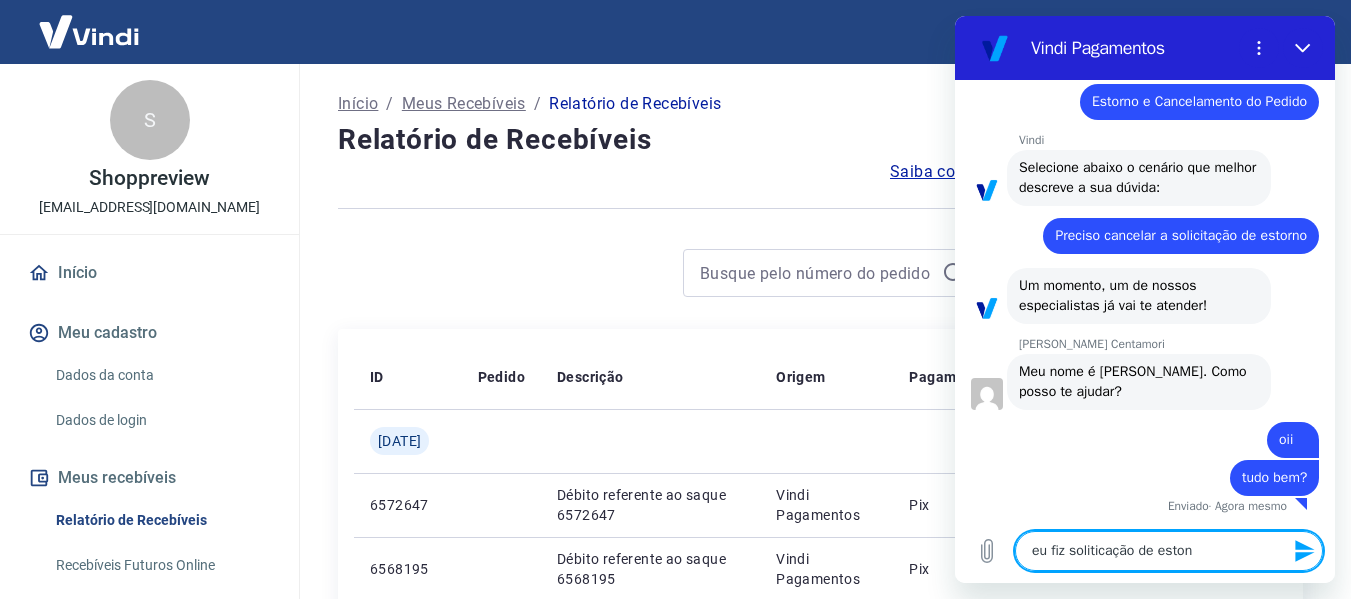 type on "eu fiz soliticação de estono" 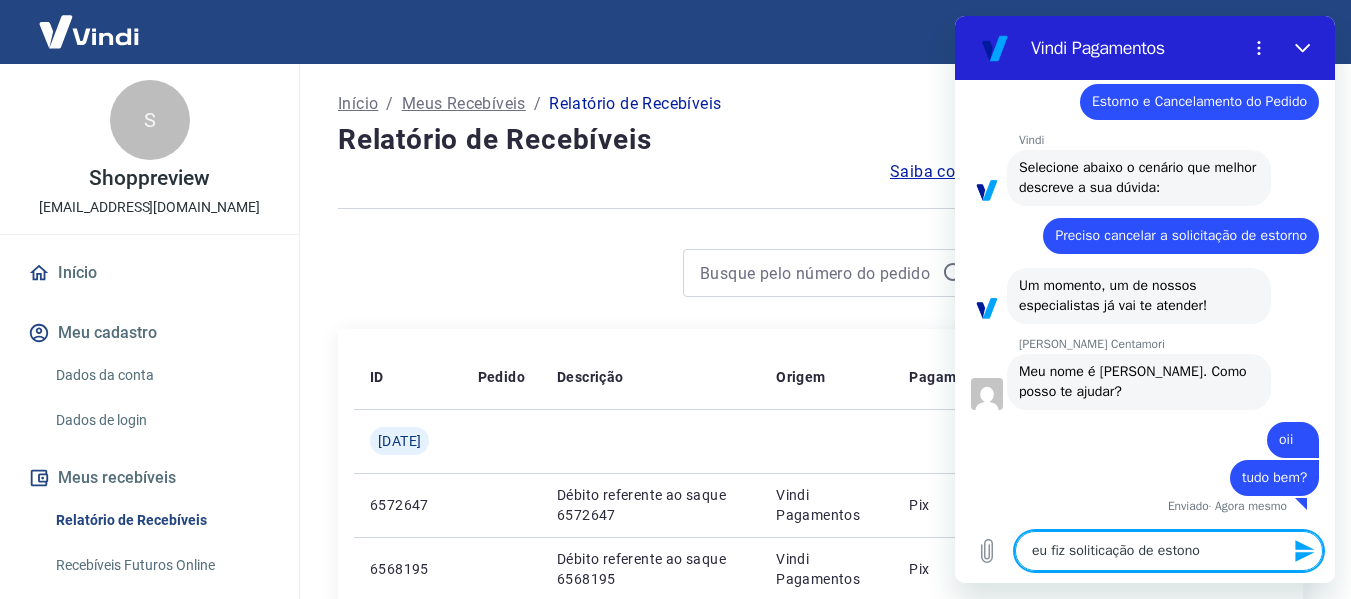 type on "eu fiz soliticação de estono" 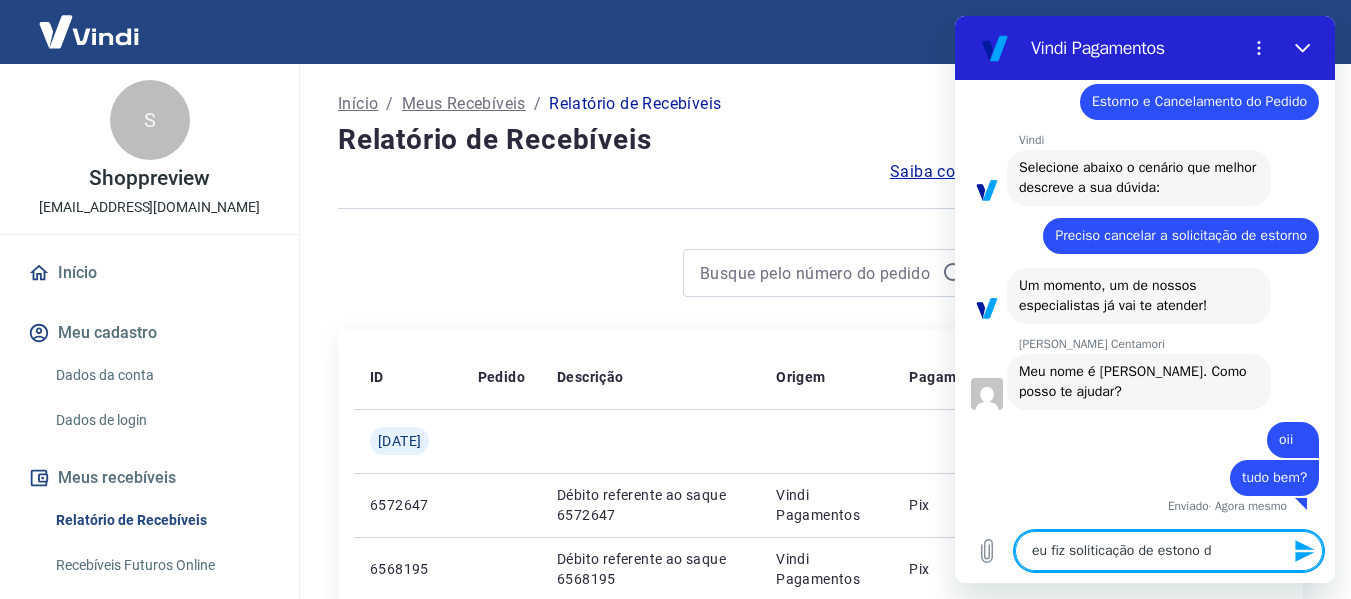 type on "eu fiz soliticação de estono de" 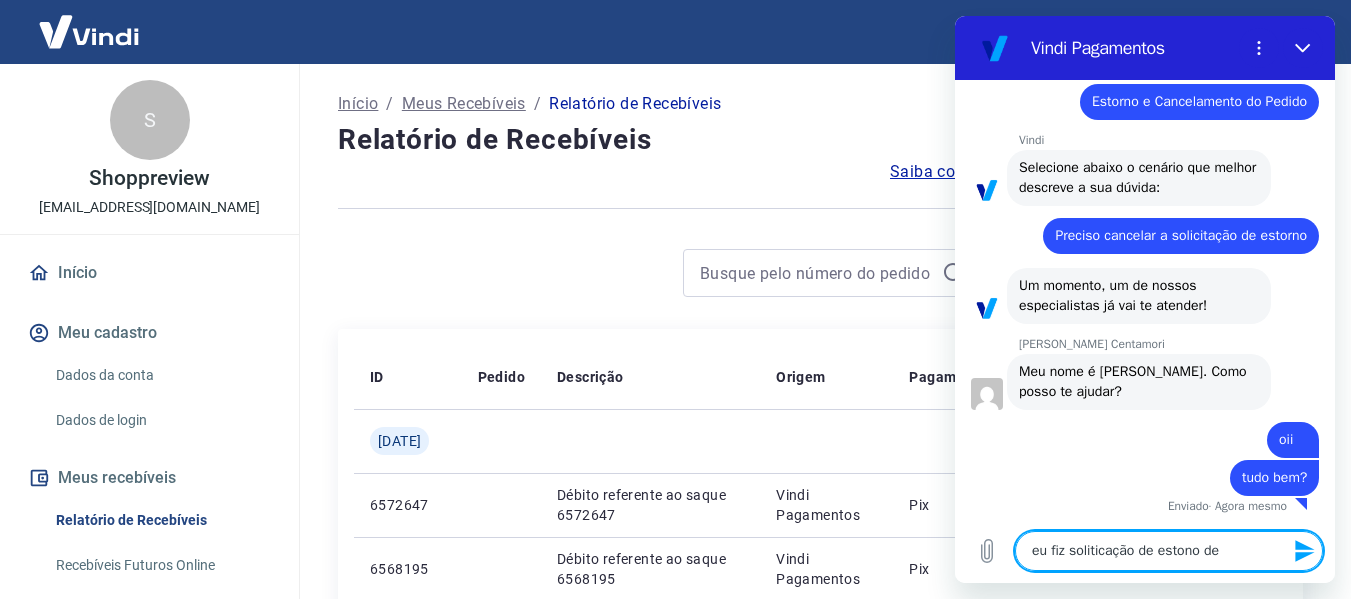 type on "eu fiz soliticação de estono d" 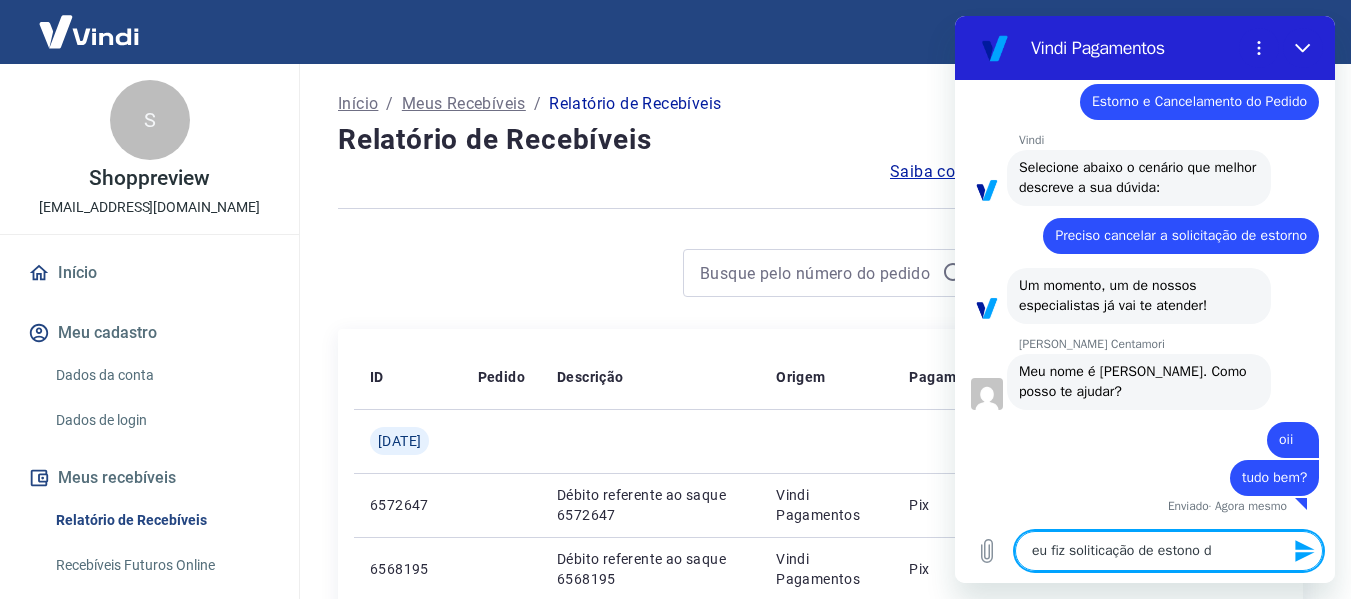 type on "eu fiz soliticação de estono" 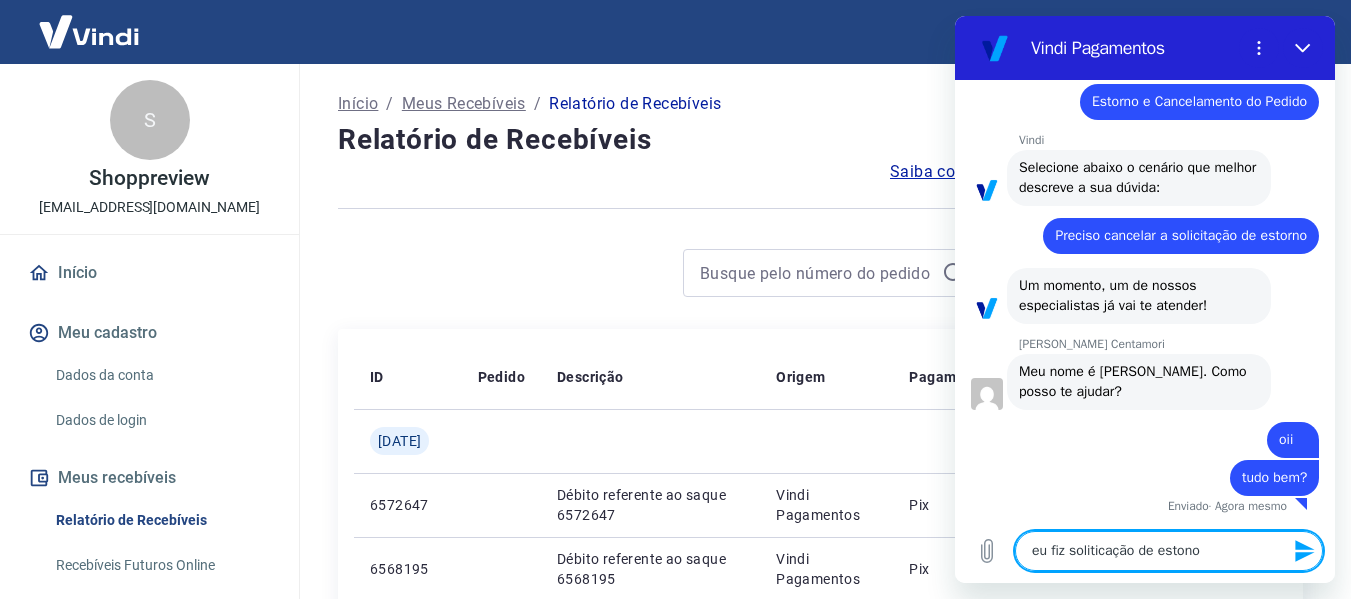 type on "x" 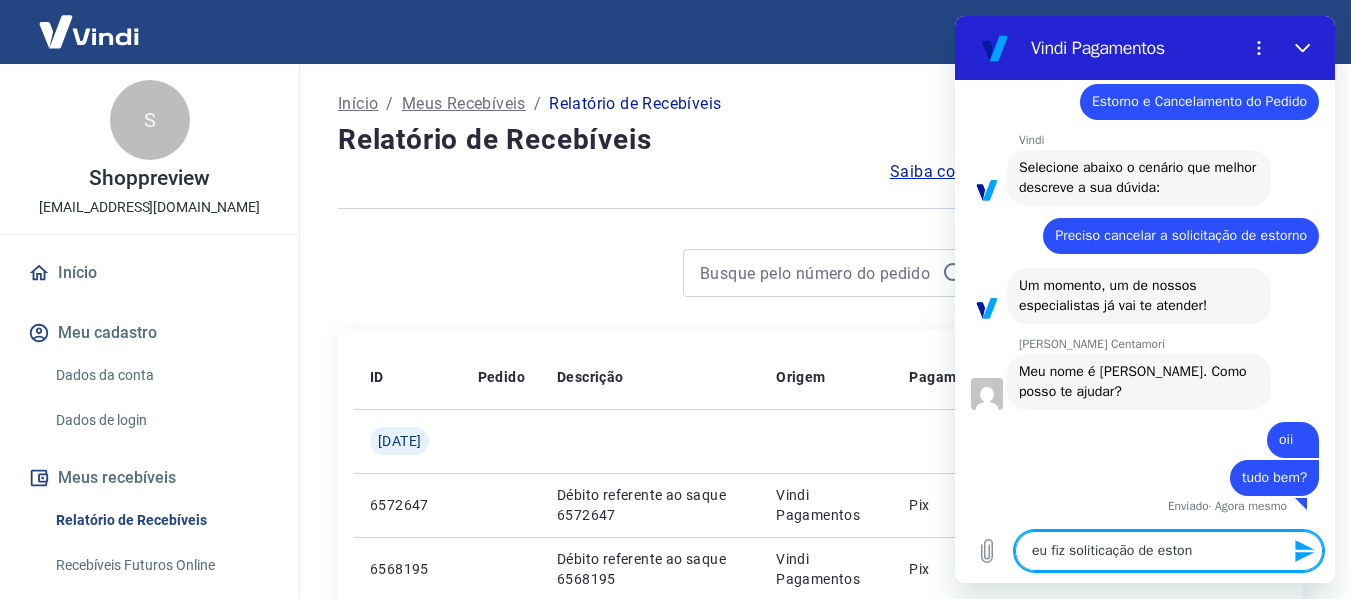 type on "eu fiz soliticação de esto" 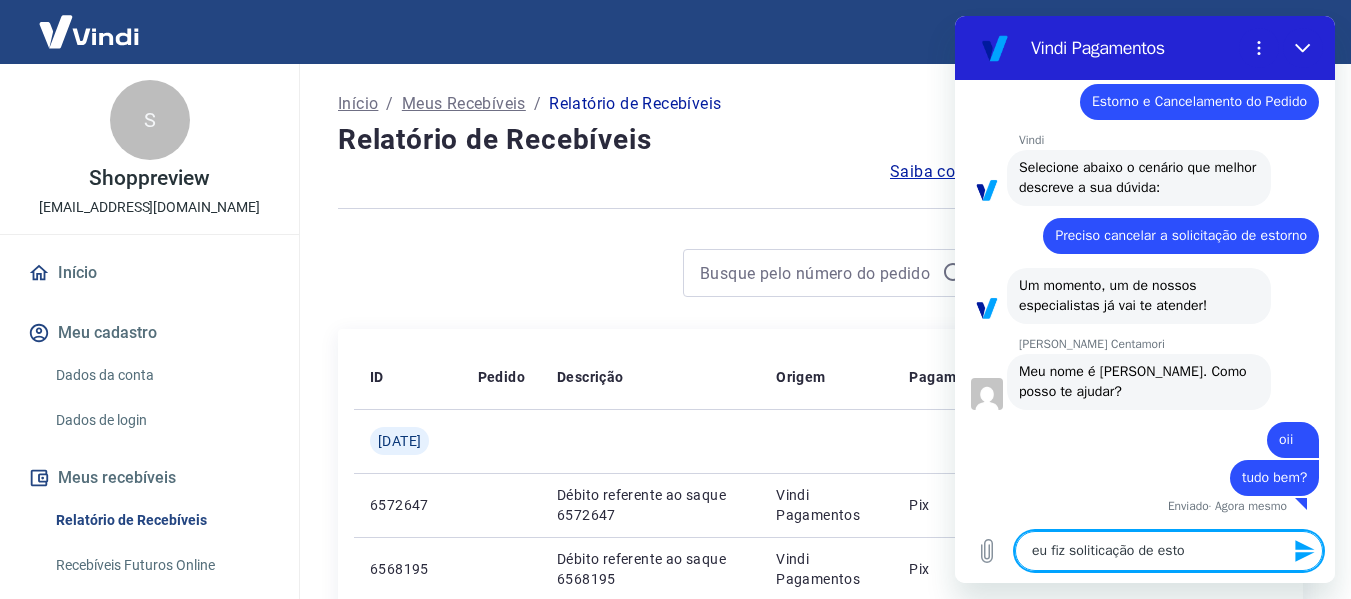 type on "eu fiz soliticação de estor" 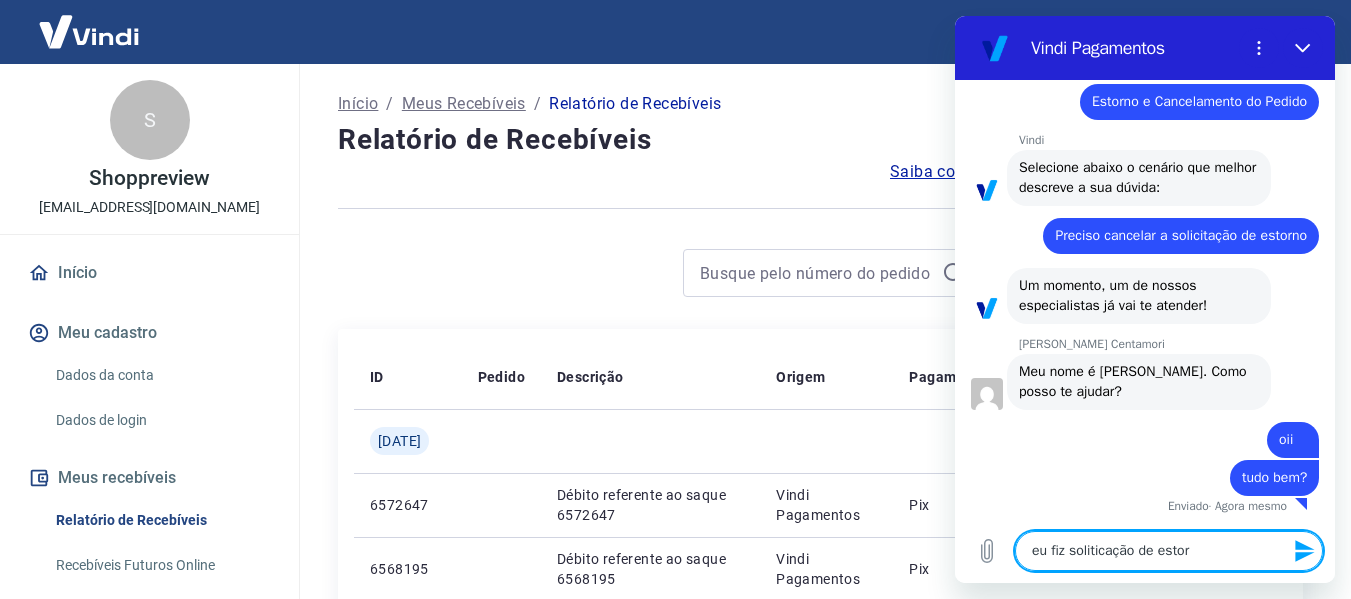 type on "eu fiz soliticação de estorn" 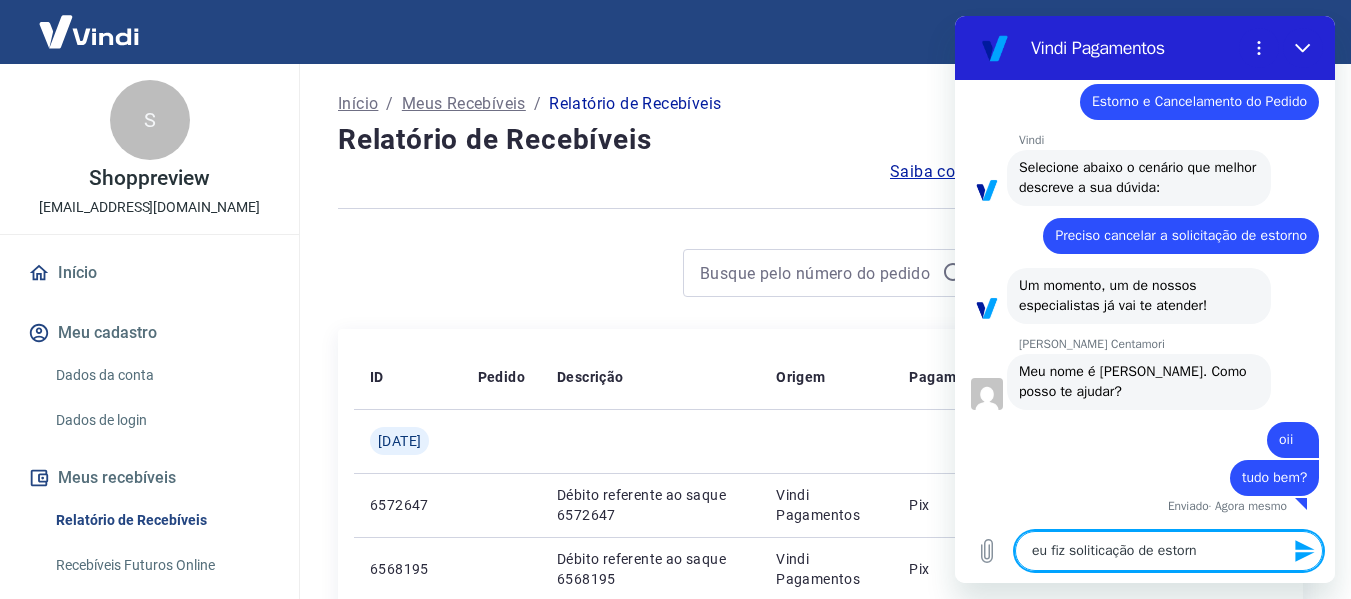 type on "eu fiz soliticação de estor" 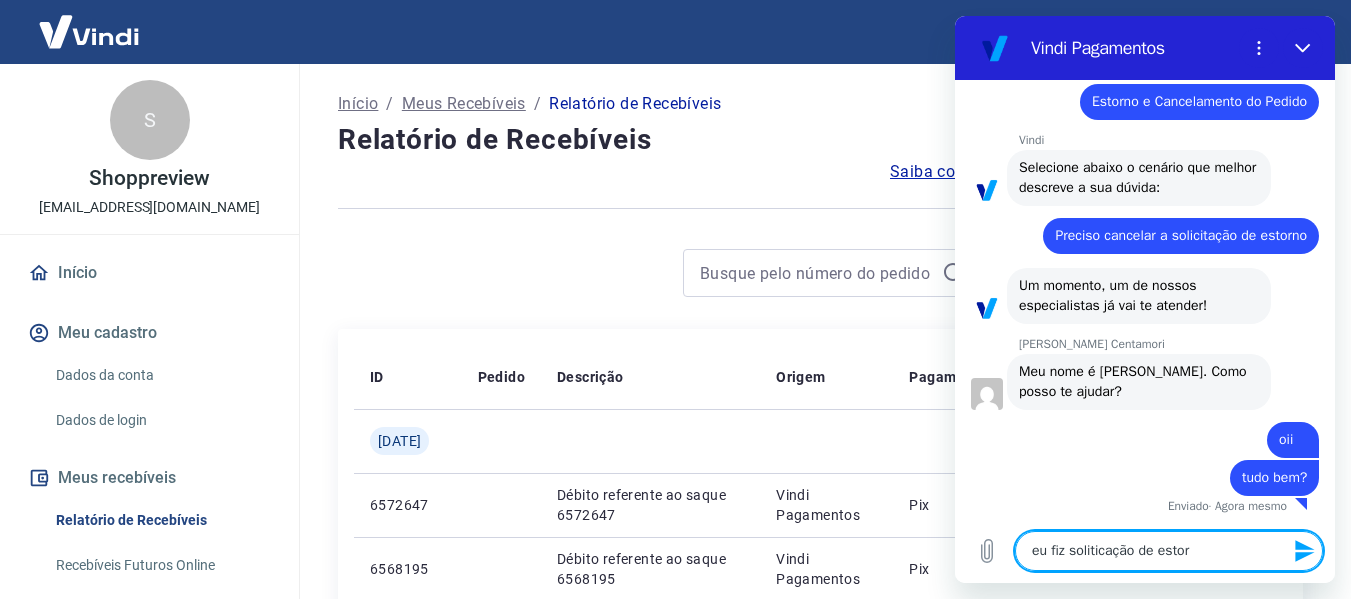 type on "eu fiz soliticação de estorn" 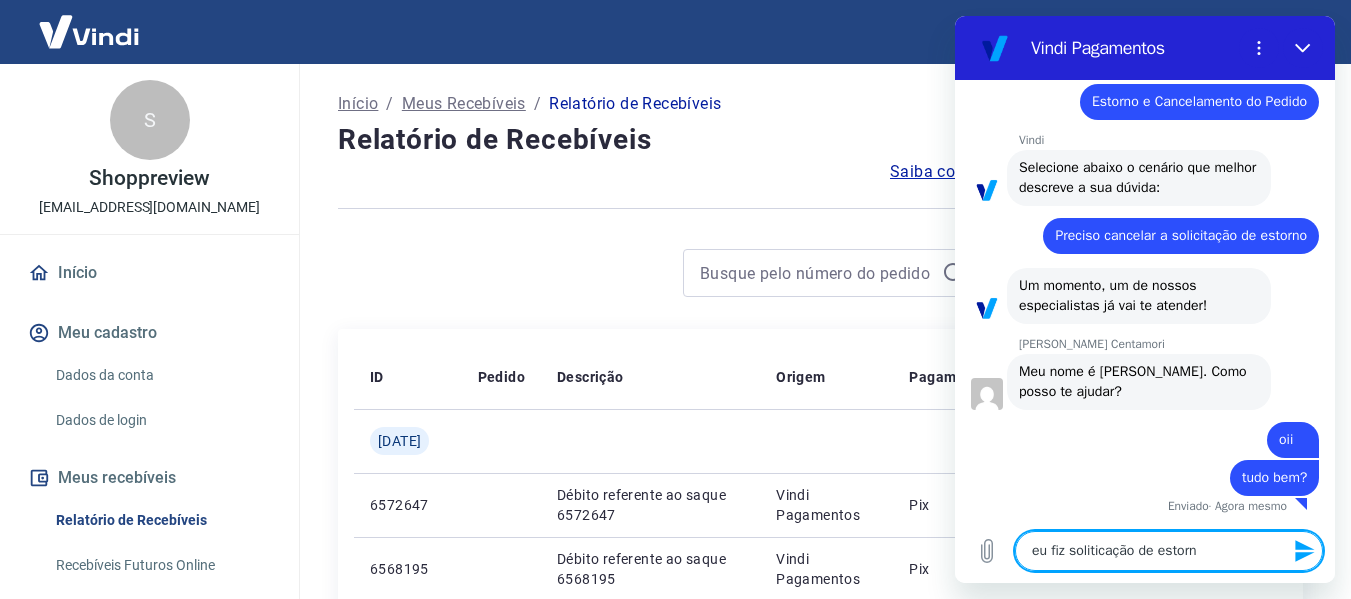 type on "eu fiz soliticação de estorno" 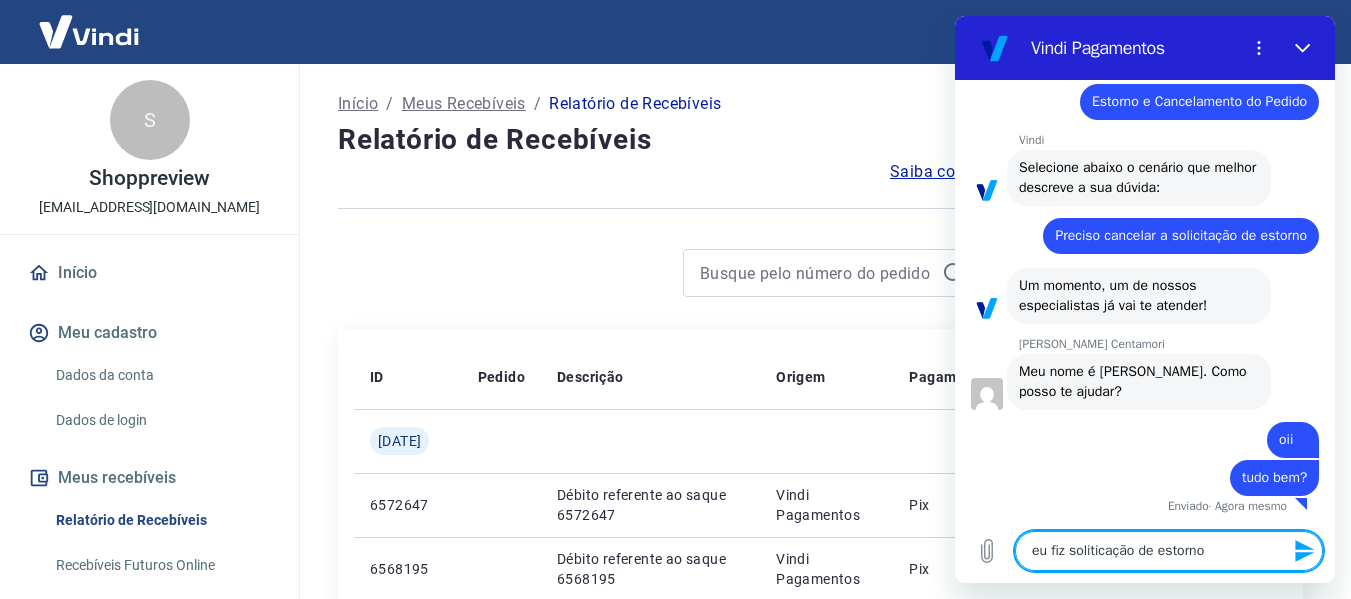 type on "eu fiz soliticação de estorno" 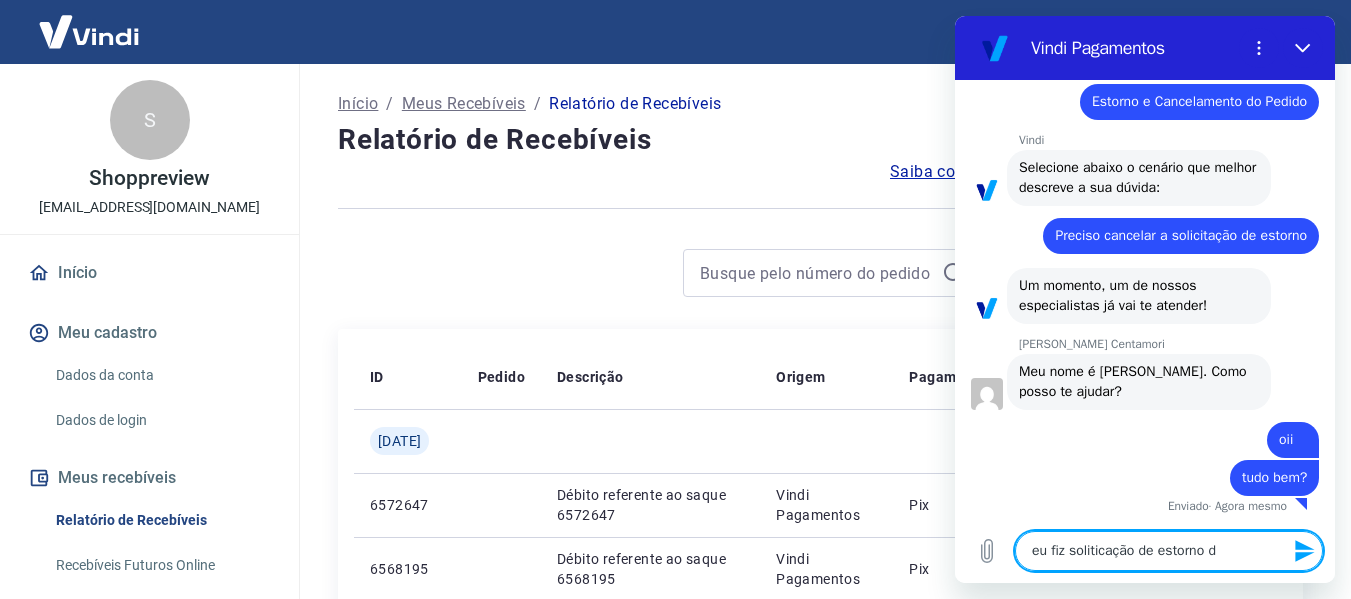 type on "eu fiz soliticação de estorno de" 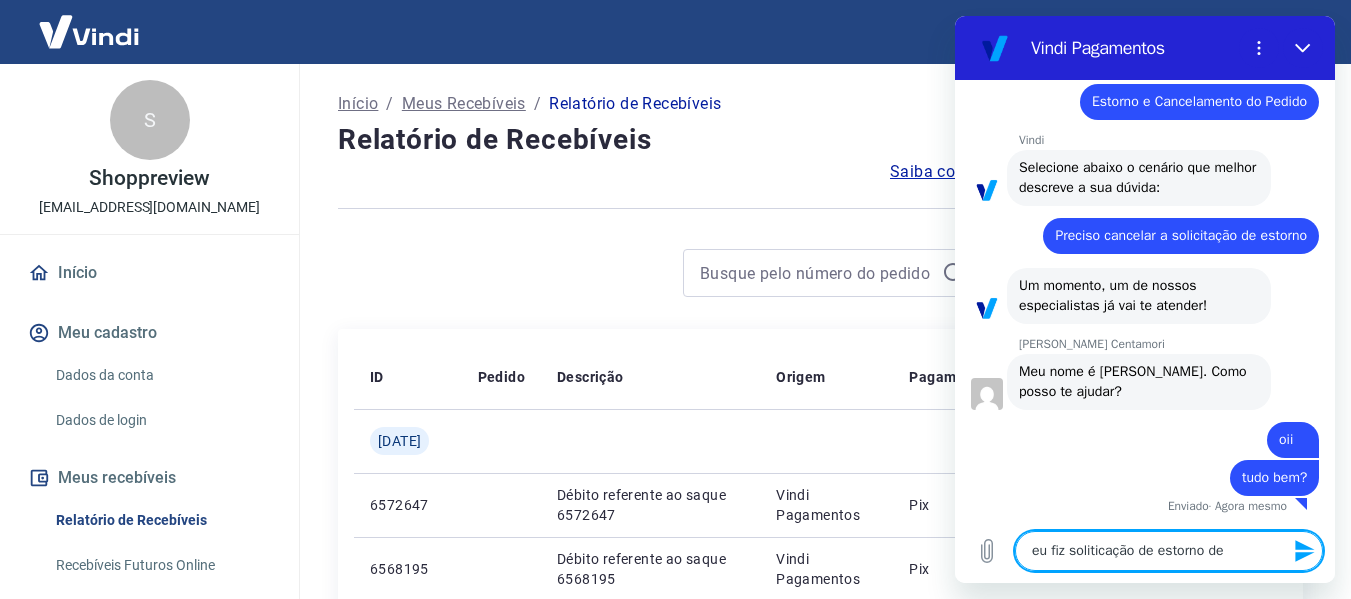 type on "eu fiz soliticação de estorno de" 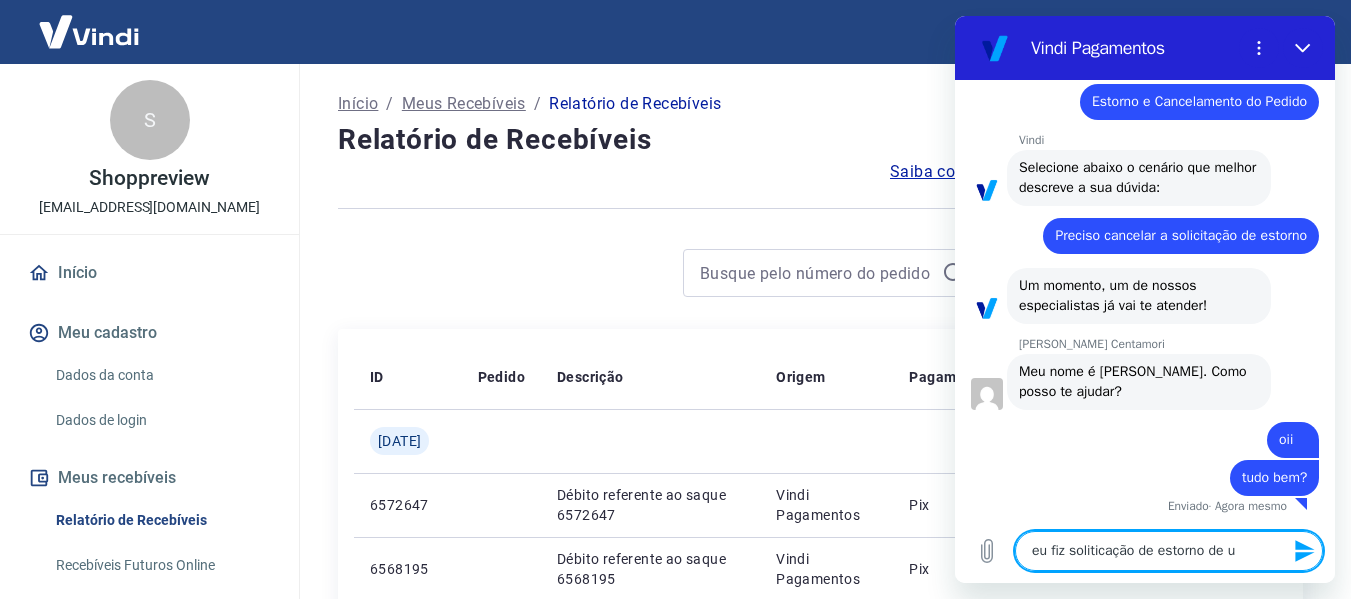 type on "x" 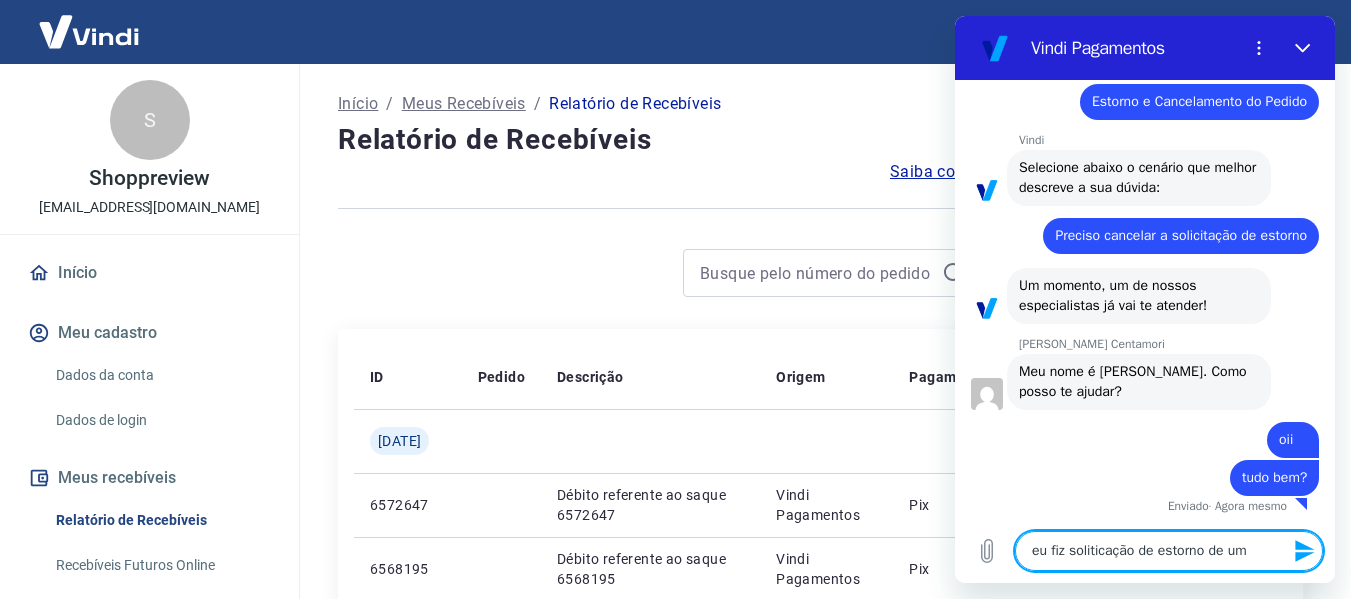 type on "eu fiz soliticação de estorno de um" 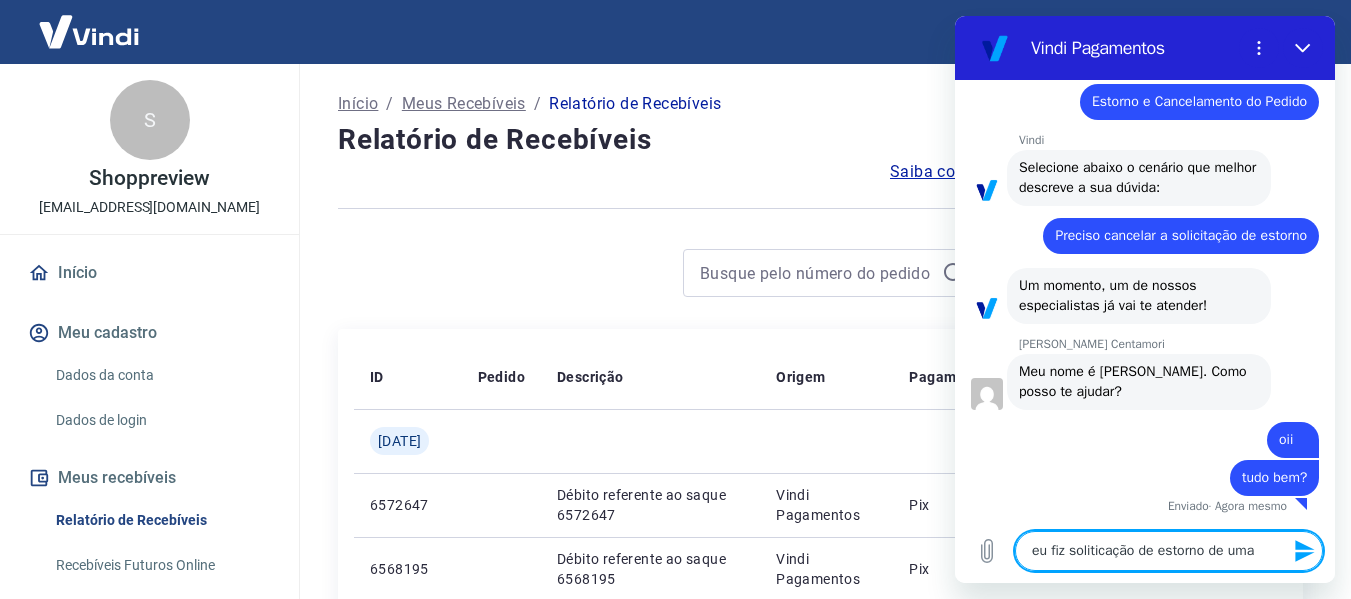 type on "eu fiz soliticação de estorno de uma" 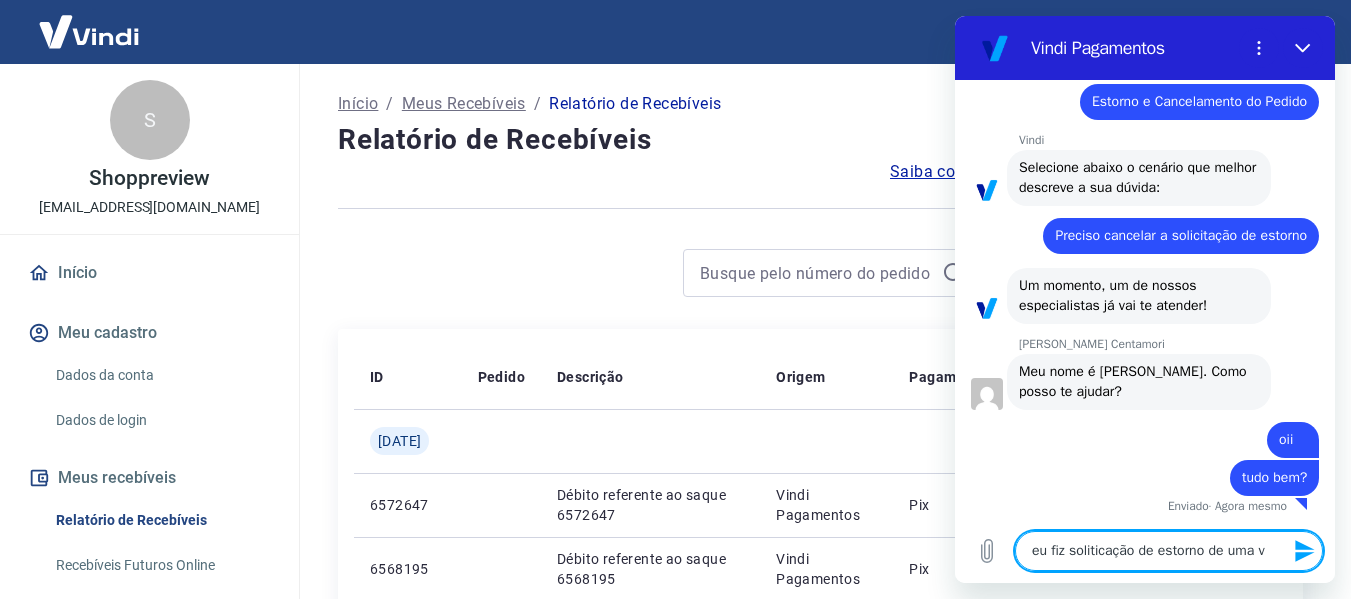 type on "eu fiz soliticação de estorno de uma ve" 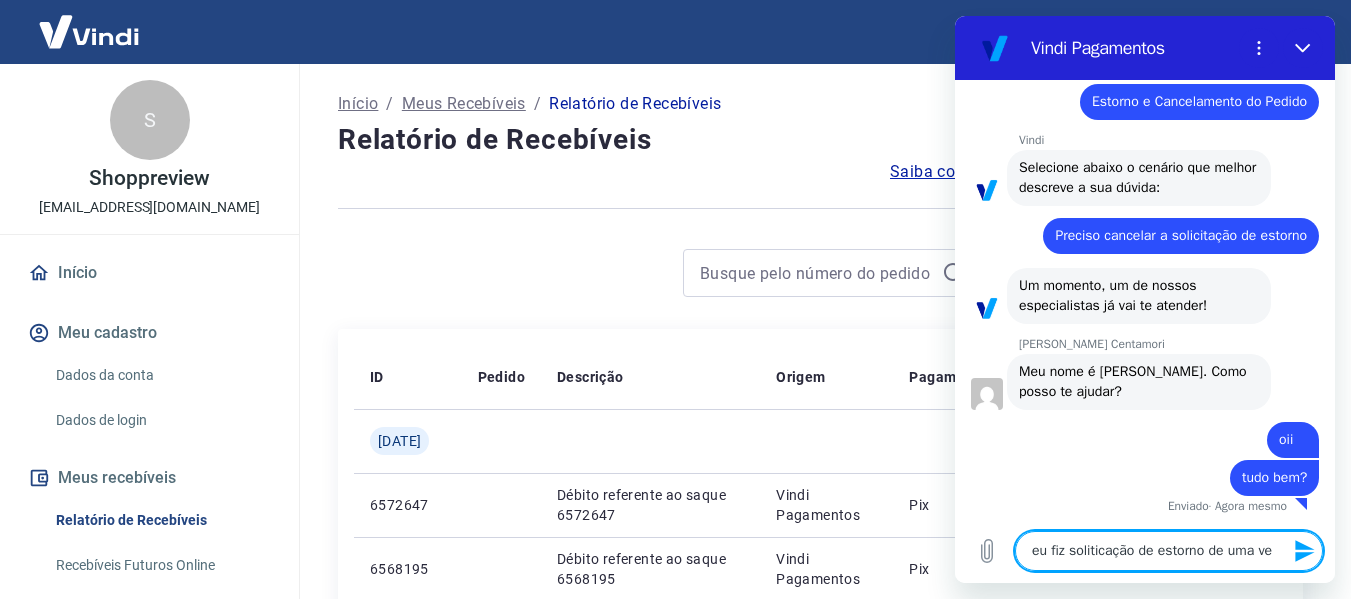 type on "eu fiz soliticação de estorno de uma ven" 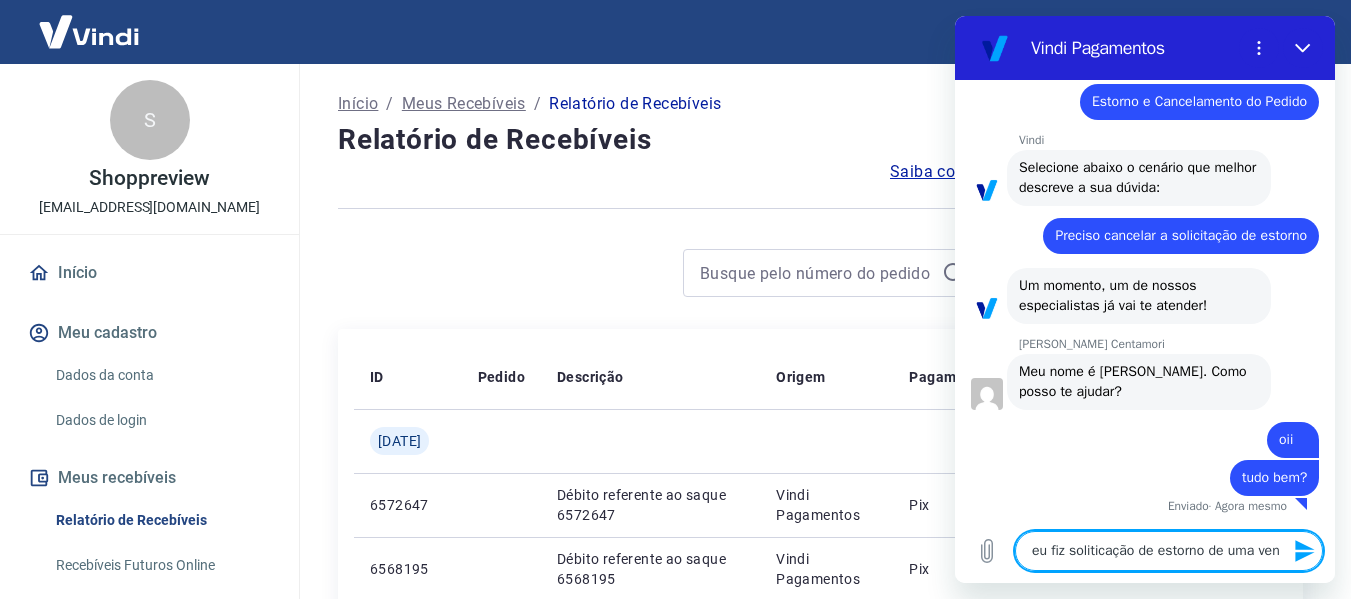 type on "eu fiz soliticação de estorno de uma vend" 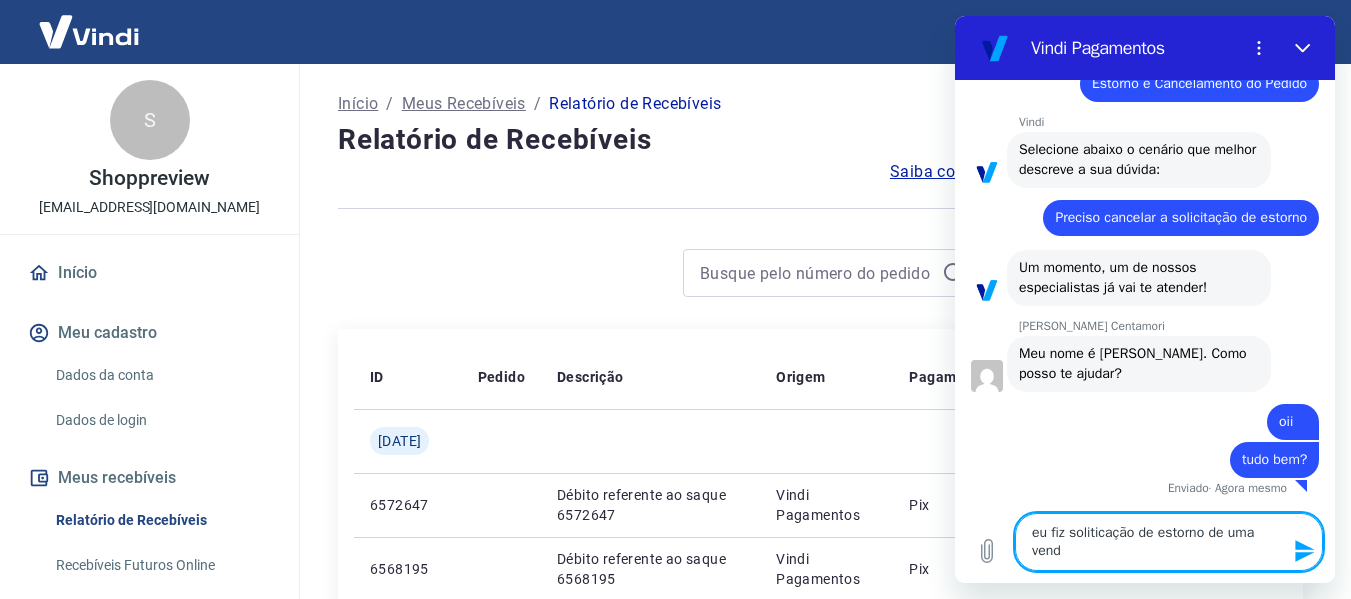 type on "eu fiz soliticação de estorno de uma venda" 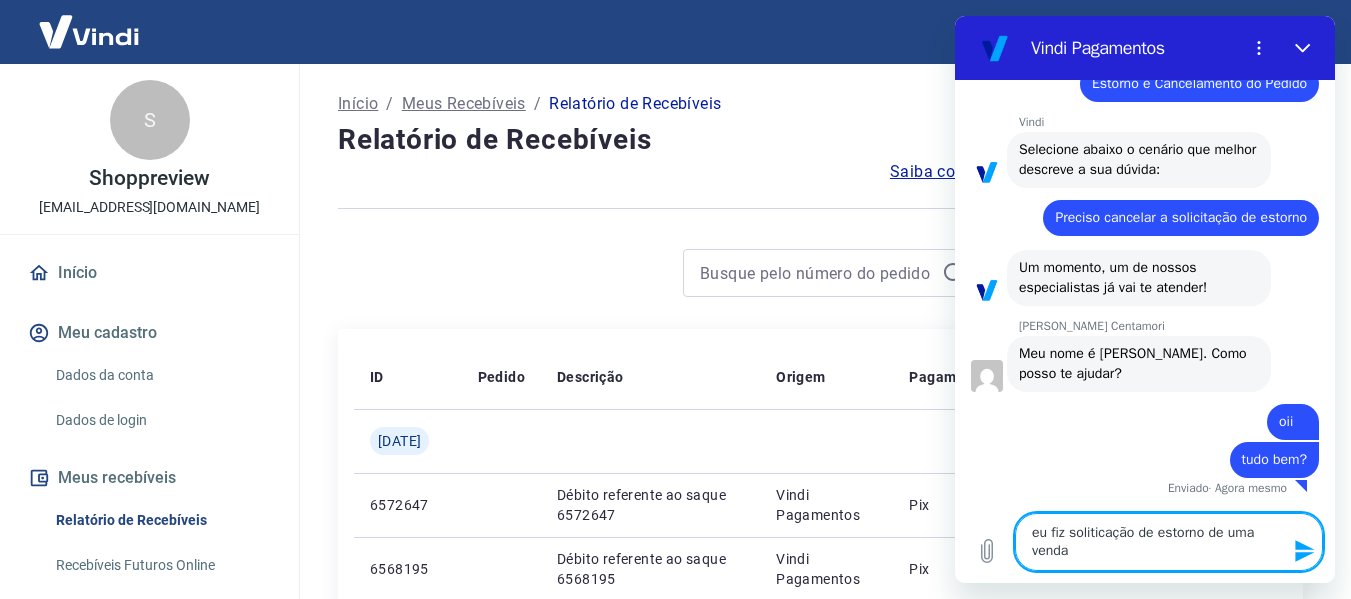 type 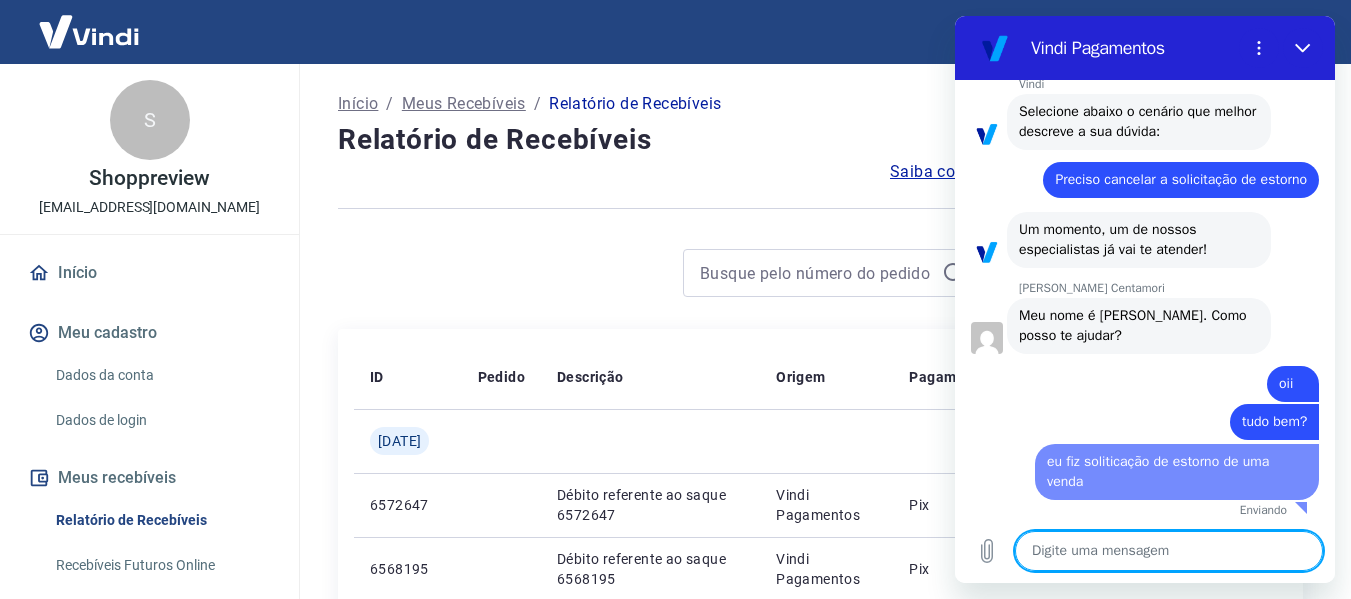type on "x" 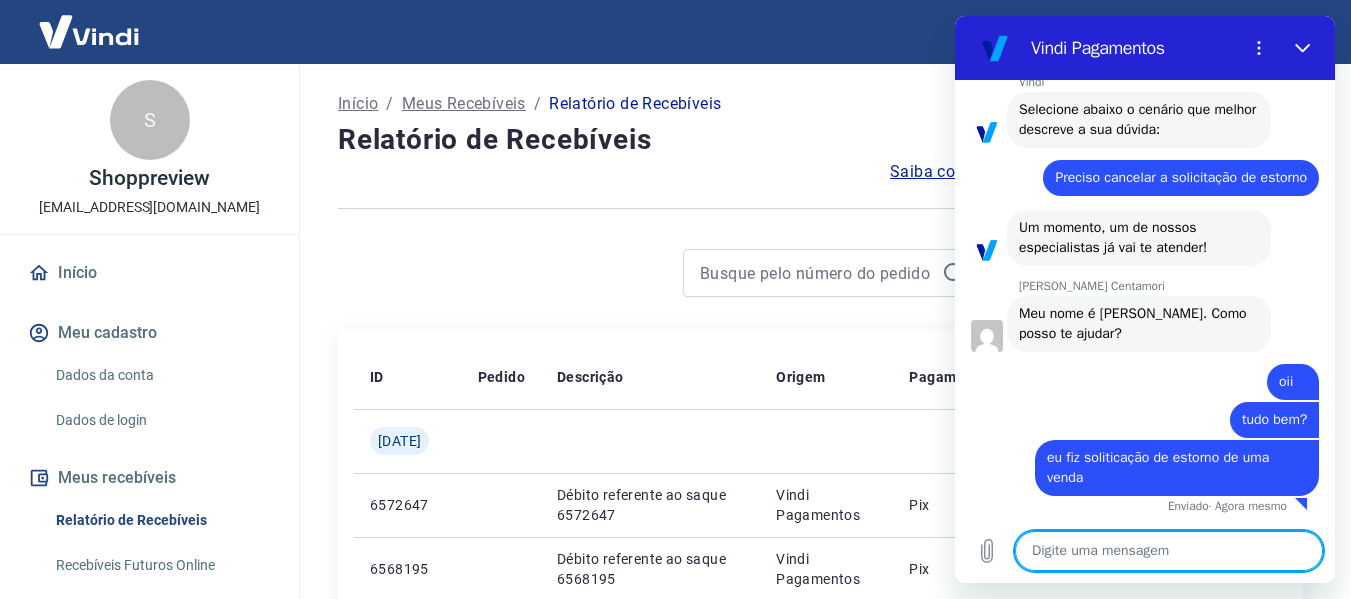 type on "2" 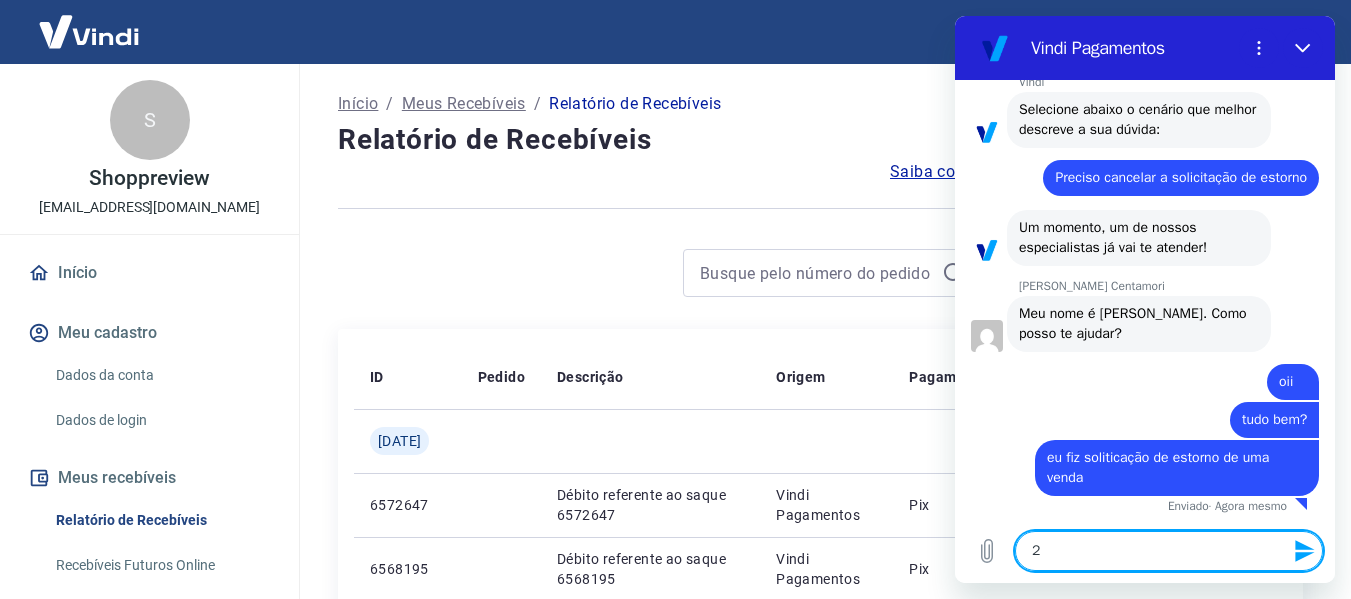 type on "23" 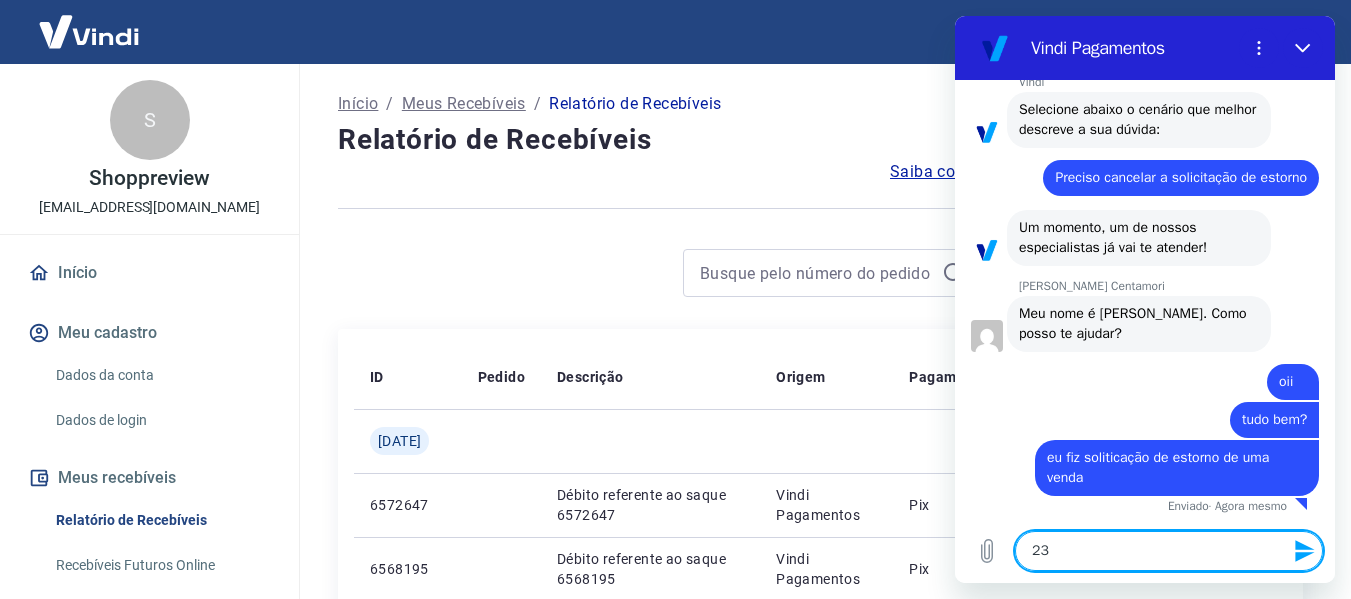 type on "235" 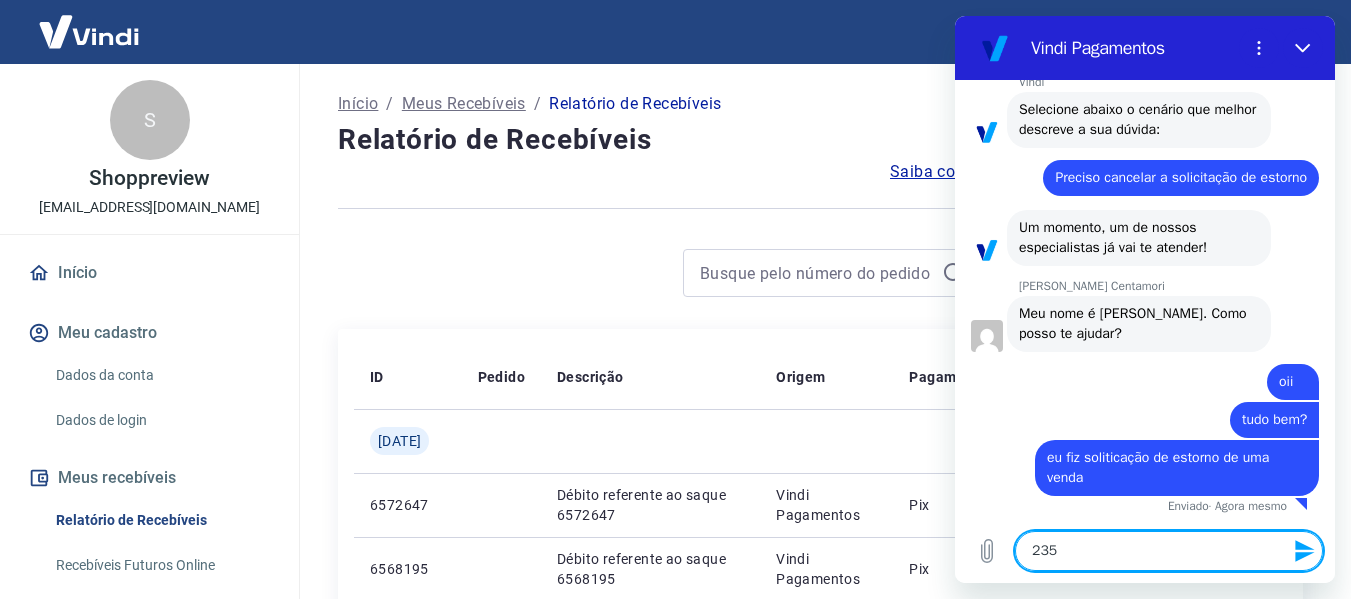 type on "x" 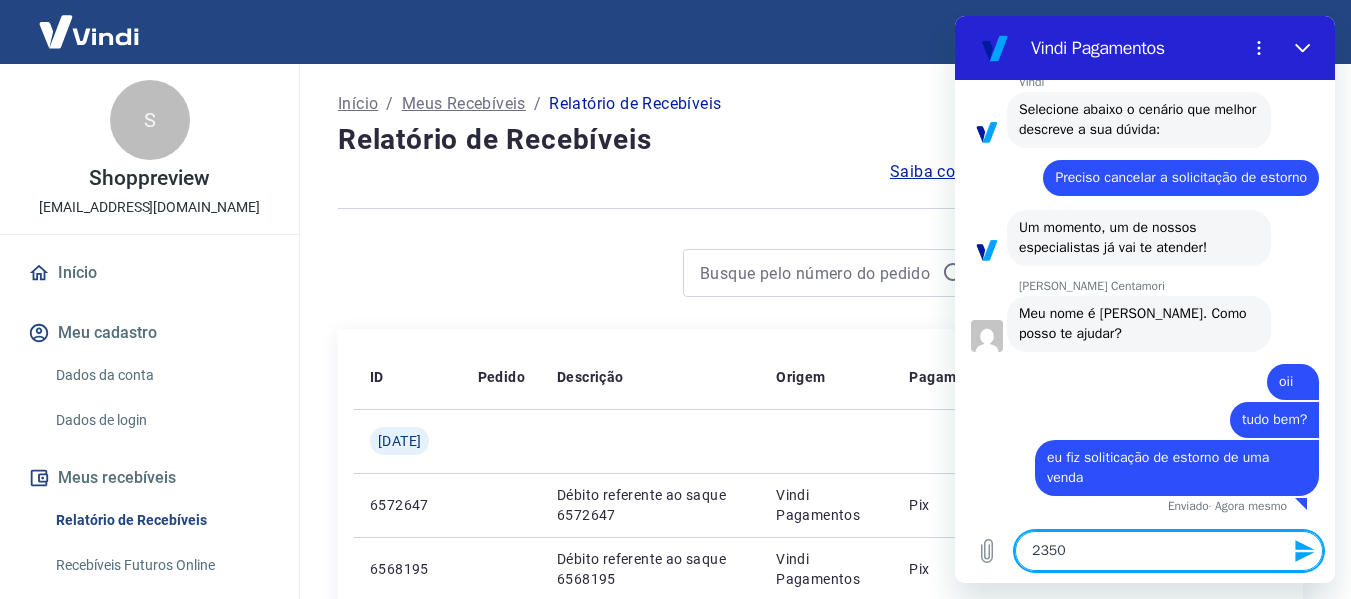 type on "23504" 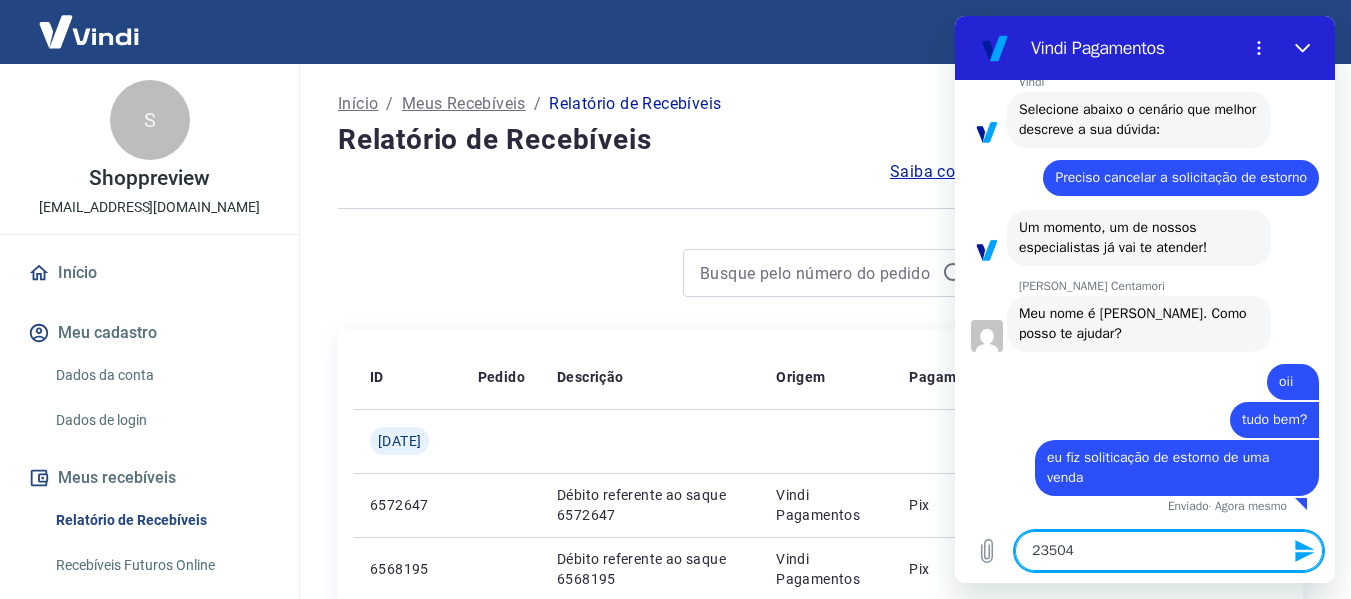 type 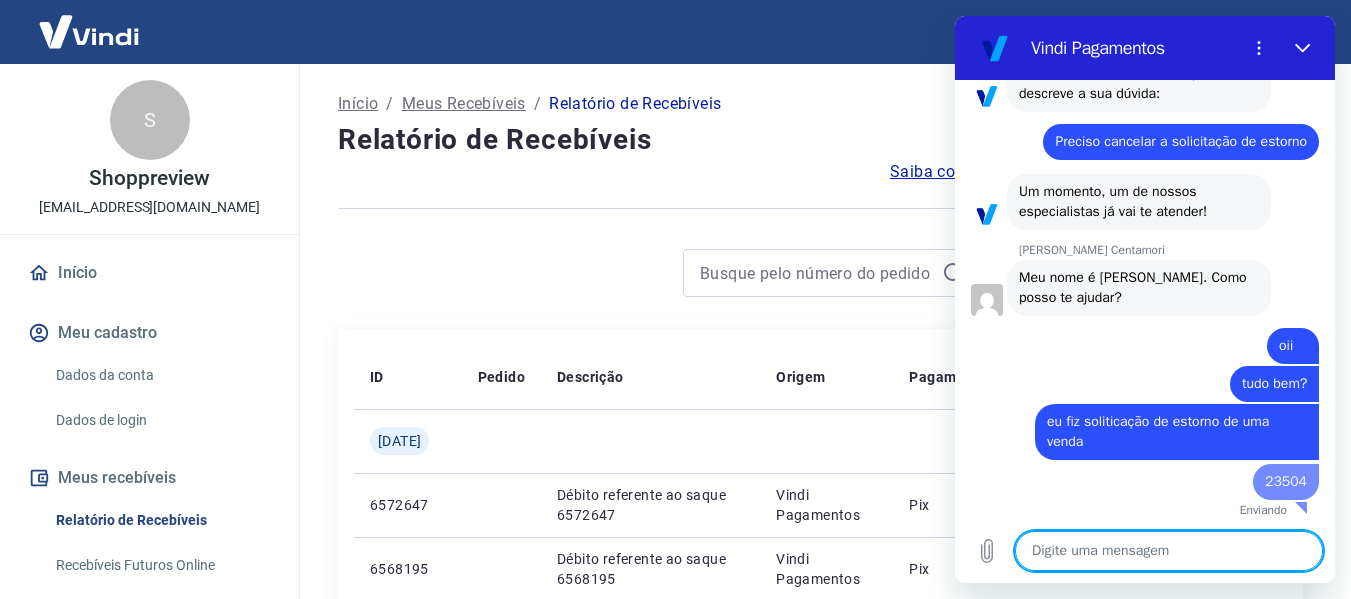 type on "x" 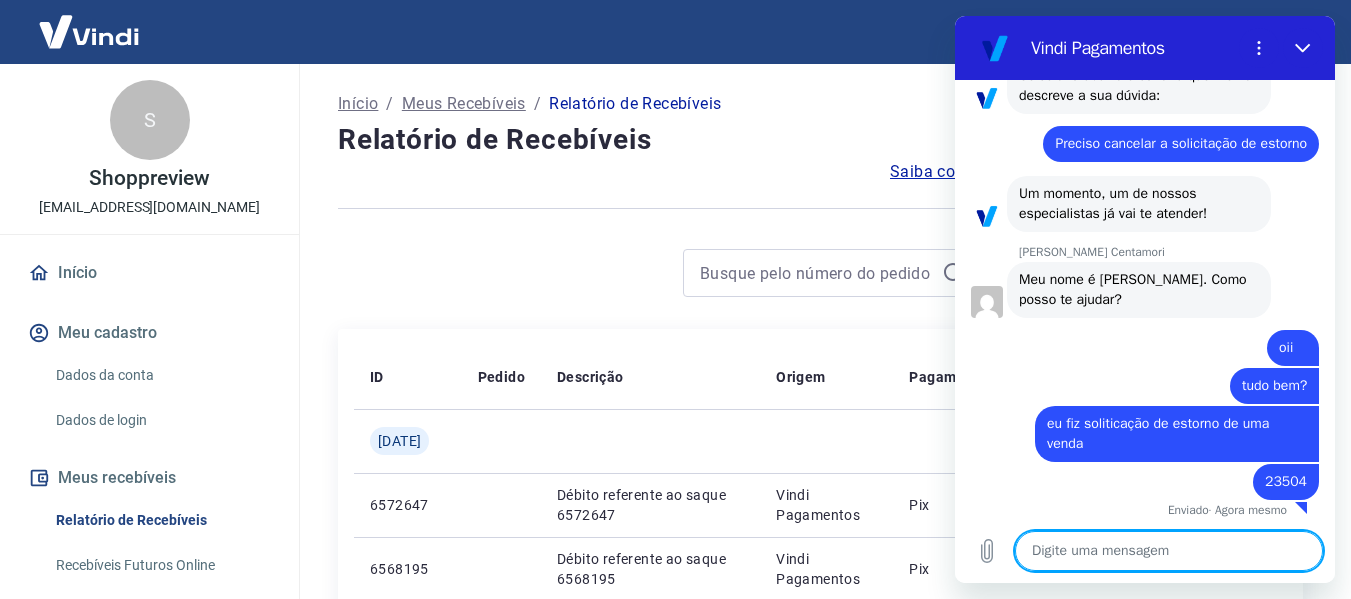 scroll, scrollTop: 3356, scrollLeft: 0, axis: vertical 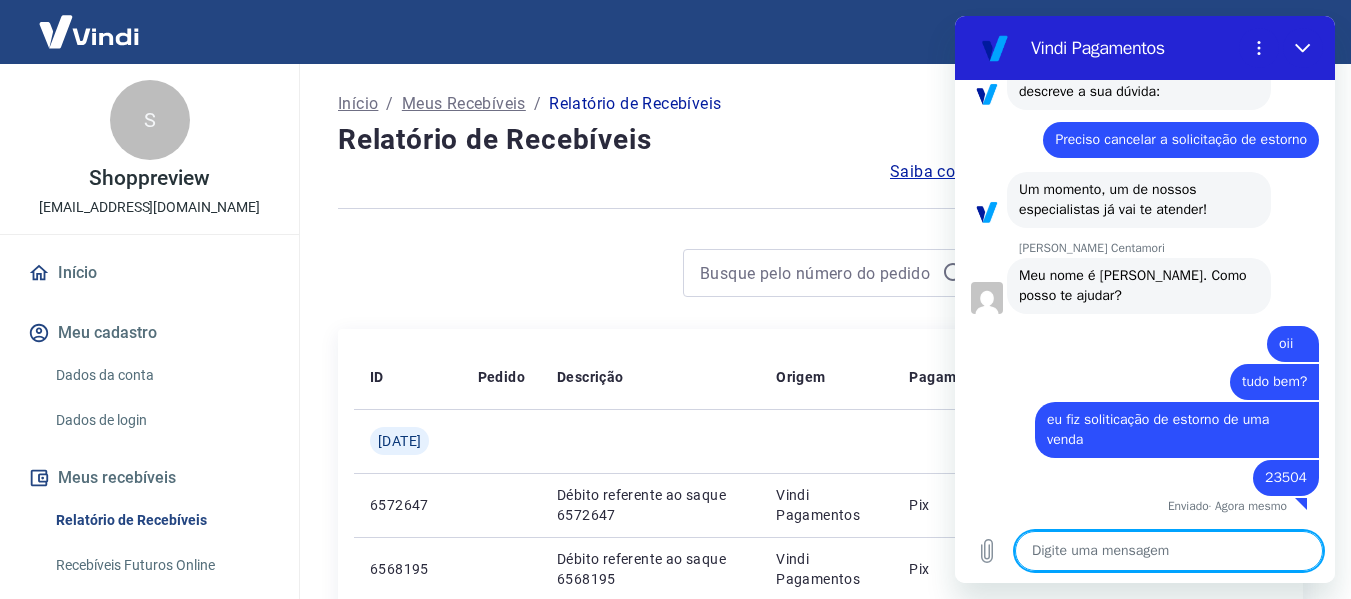 type on "e" 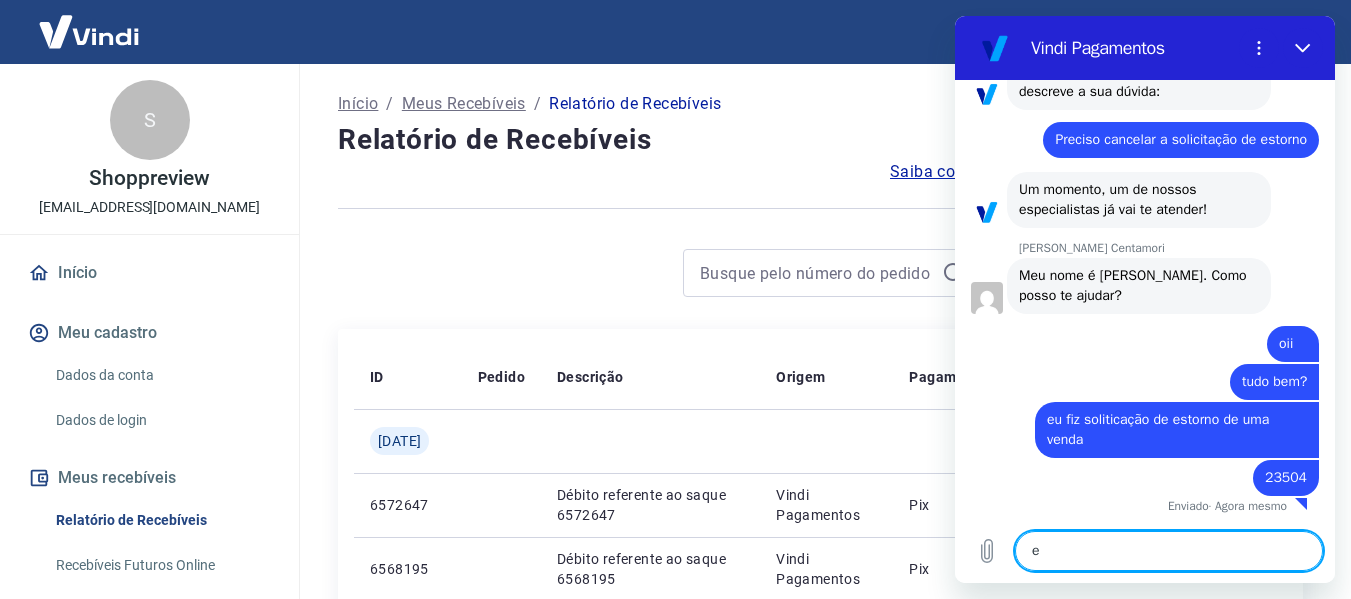 type on "e" 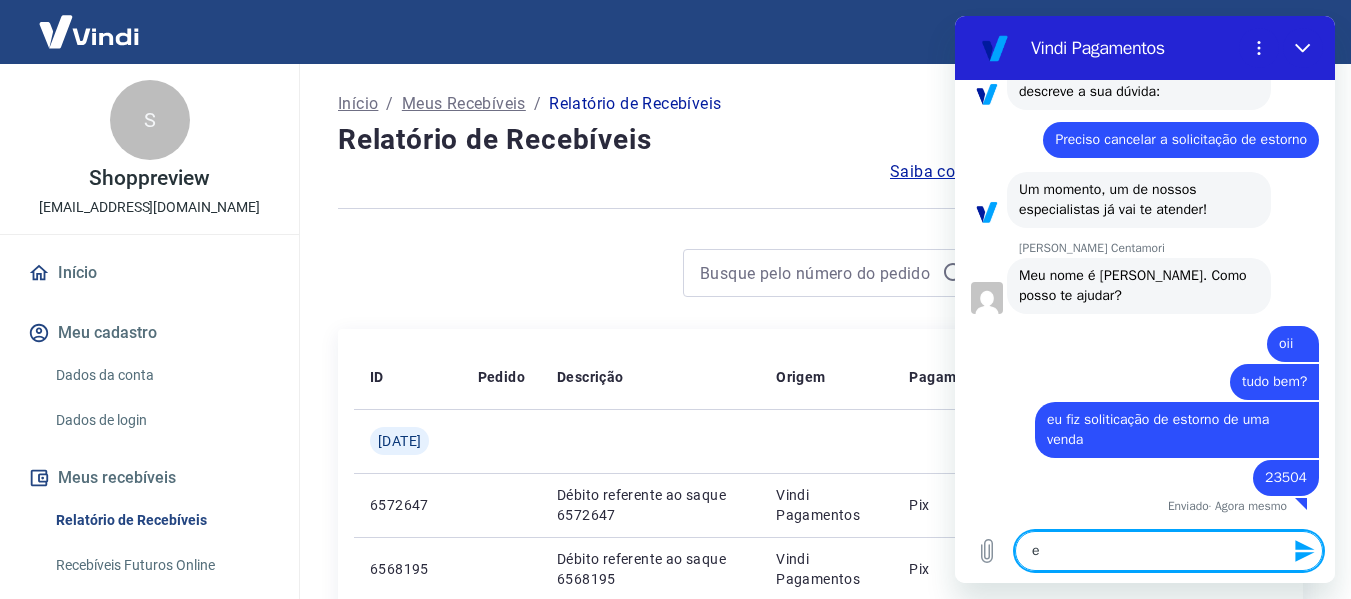 type on "e j" 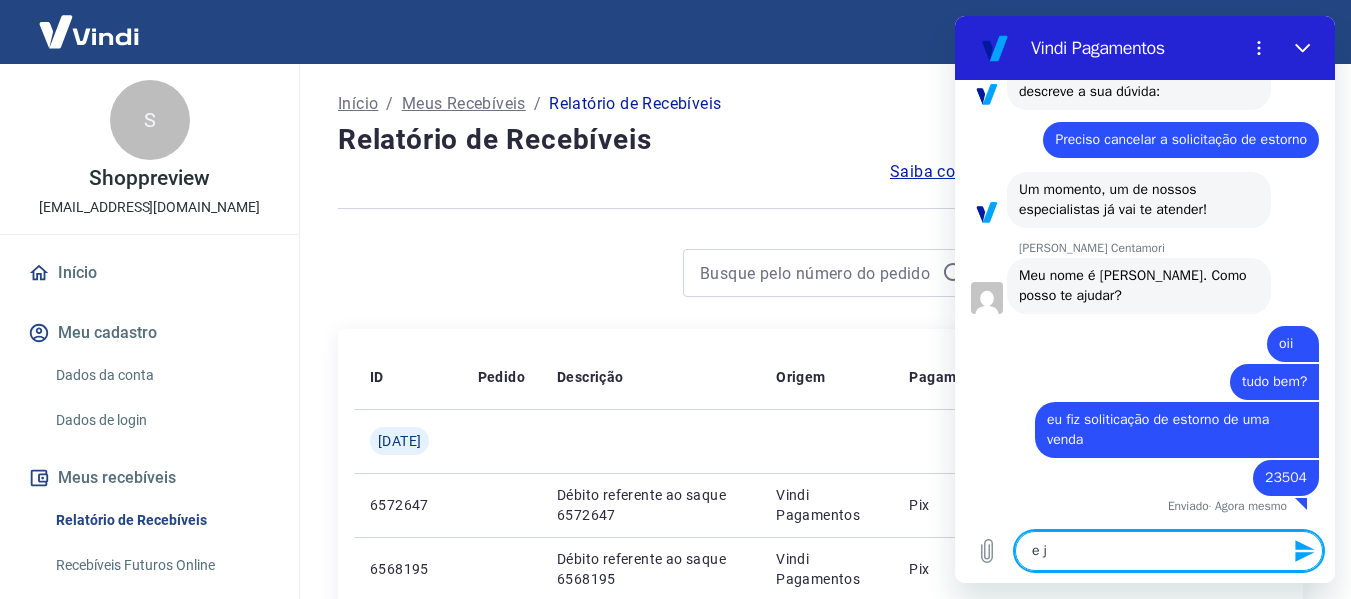 type on "e ja" 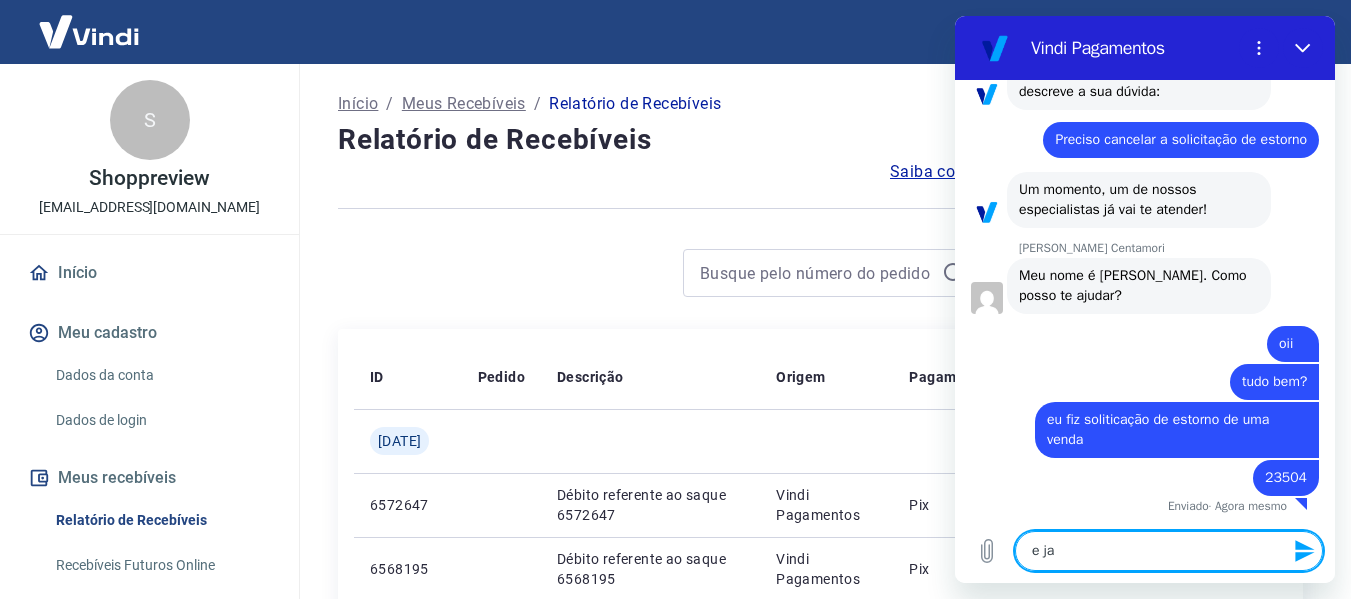 type on "e ja" 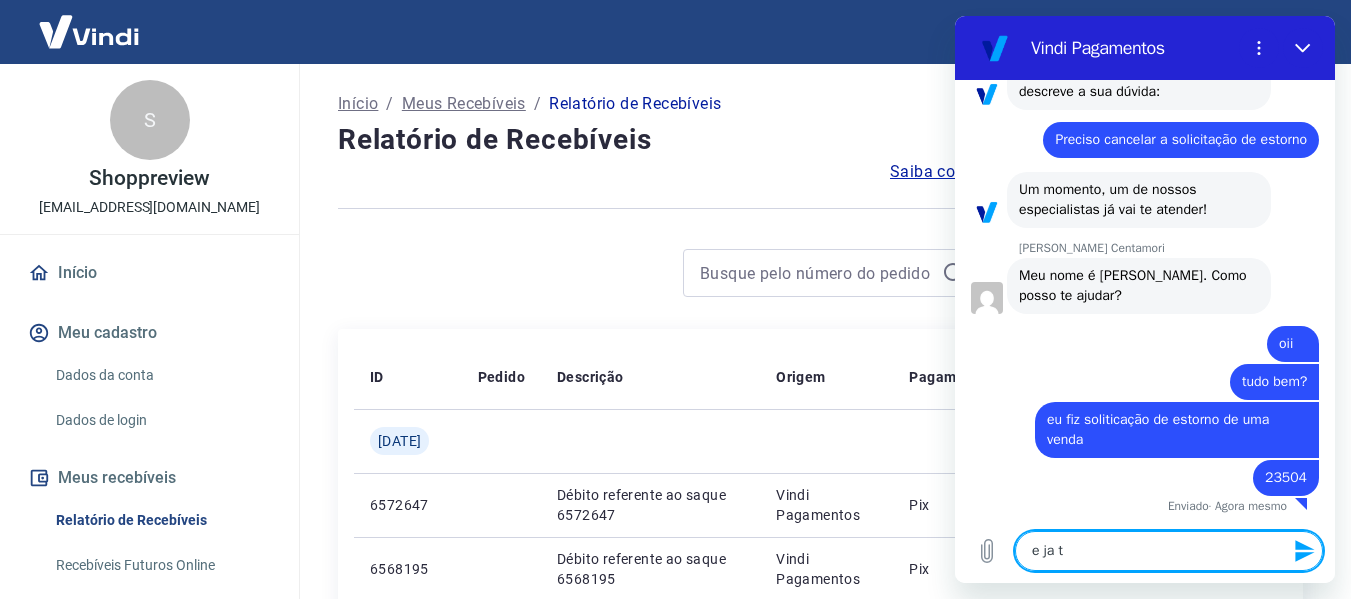 type on "e ja te" 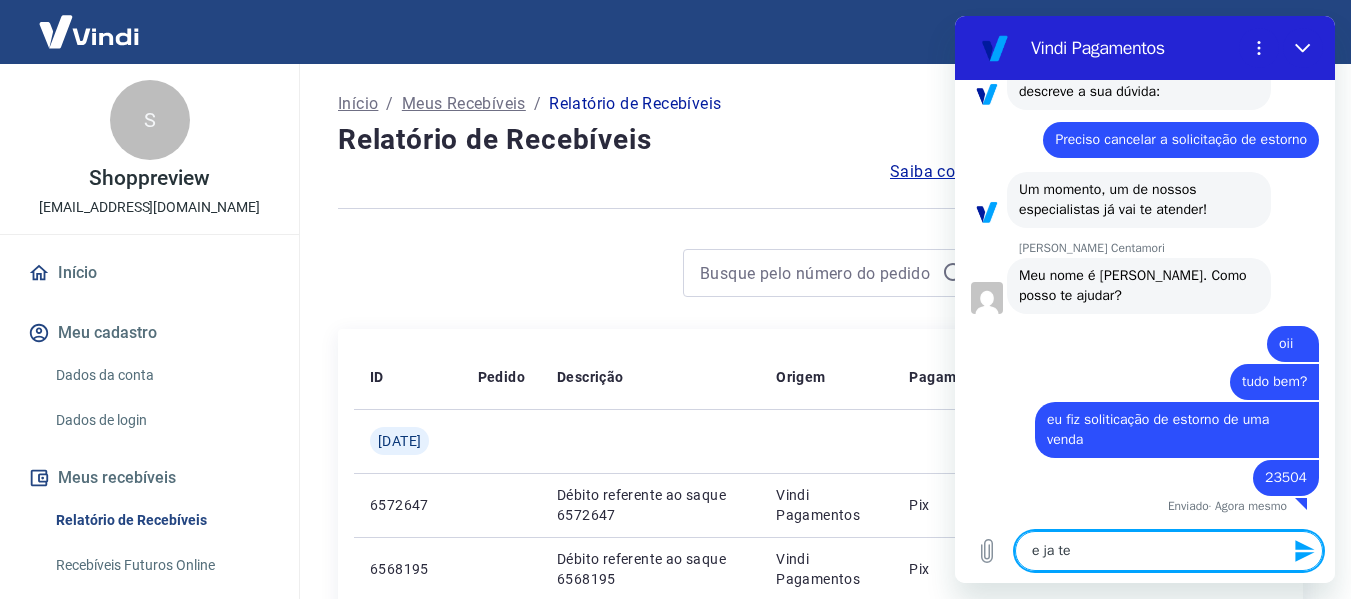 type 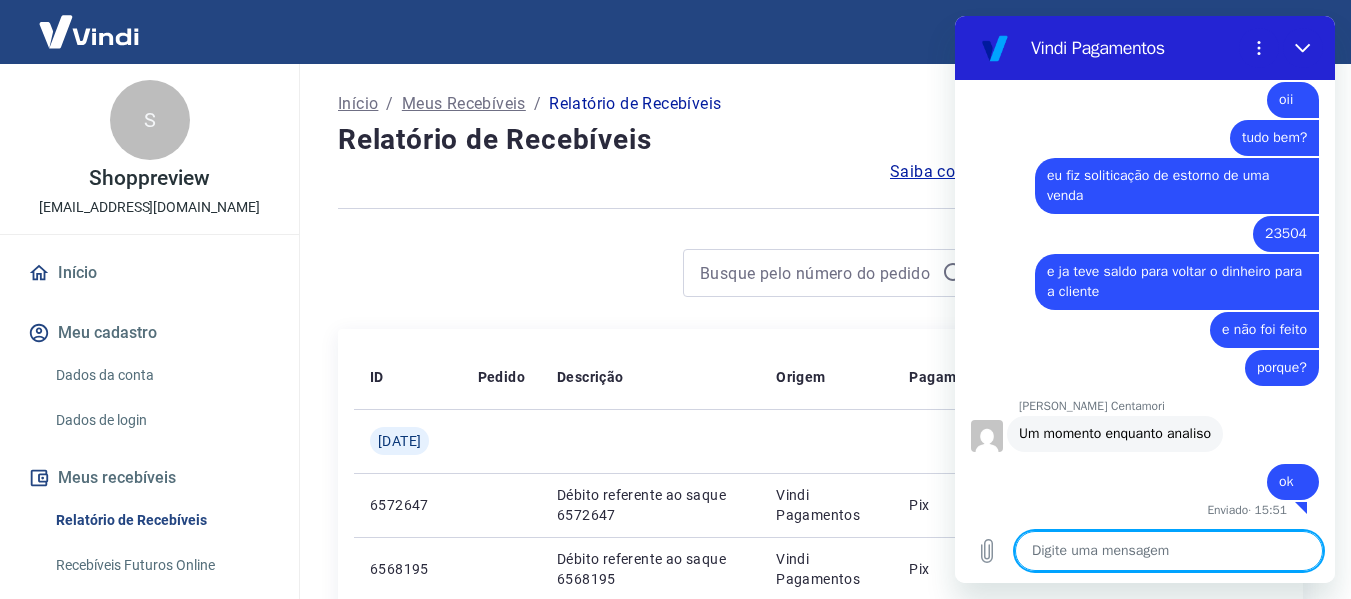 scroll, scrollTop: 3604, scrollLeft: 0, axis: vertical 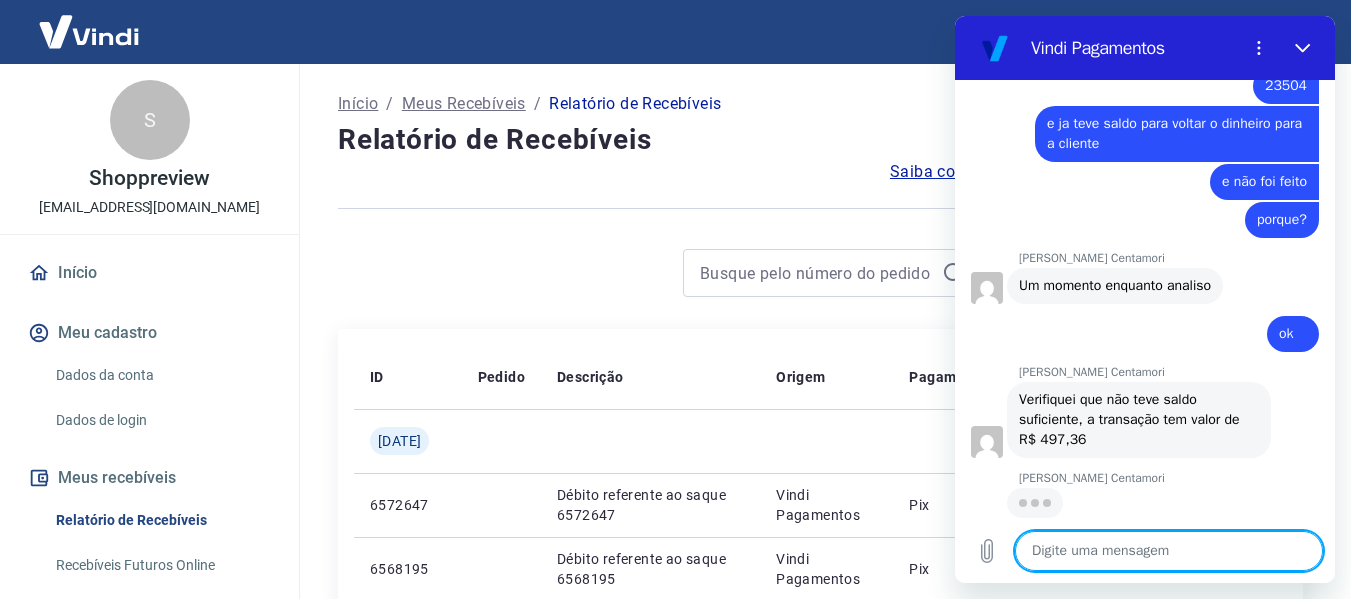 click at bounding box center (1169, 551) 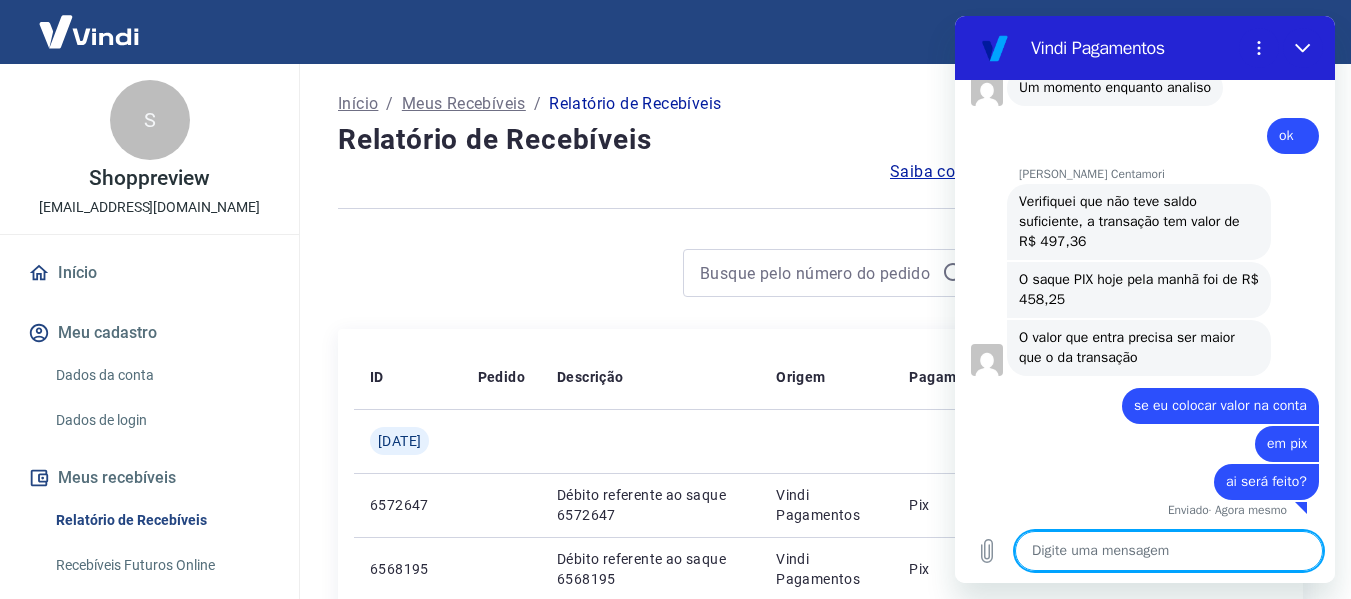 scroll, scrollTop: 3950, scrollLeft: 0, axis: vertical 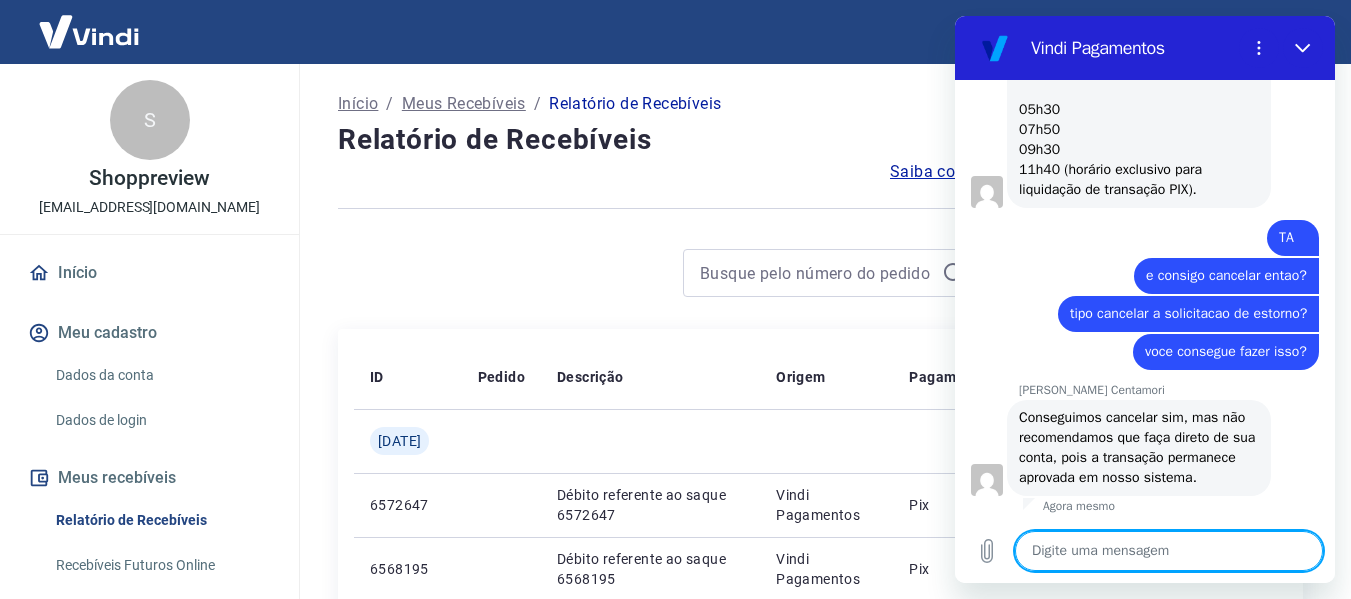 click at bounding box center [1169, 551] 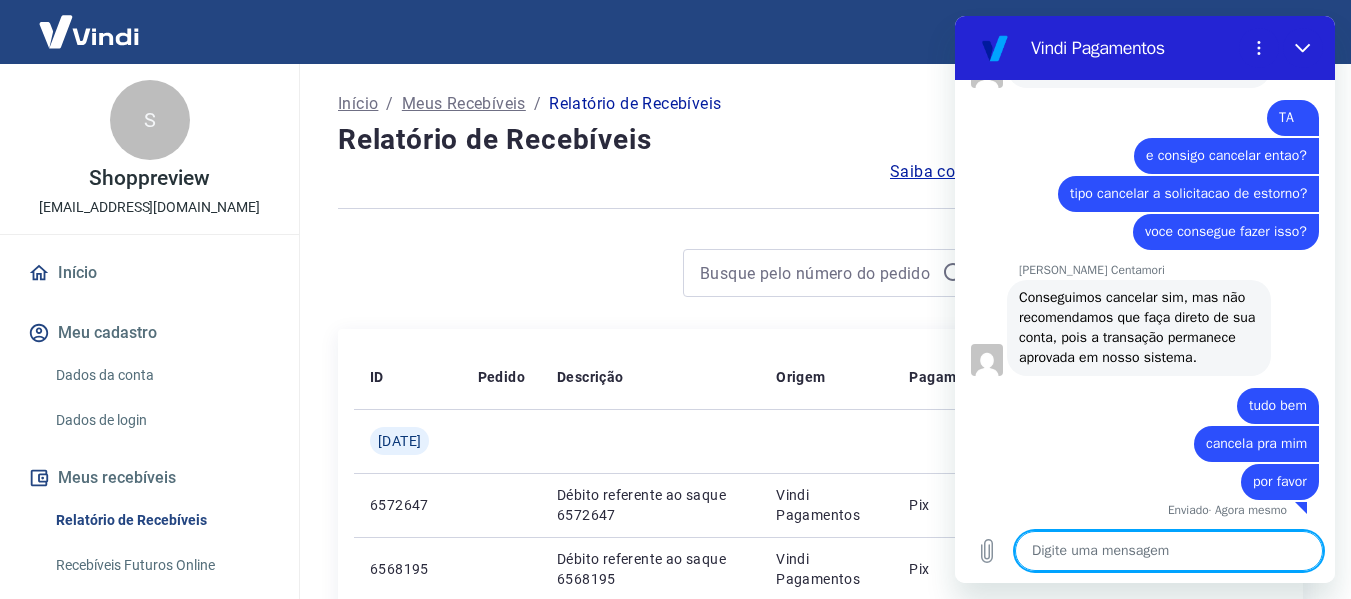 scroll, scrollTop: 5514, scrollLeft: 0, axis: vertical 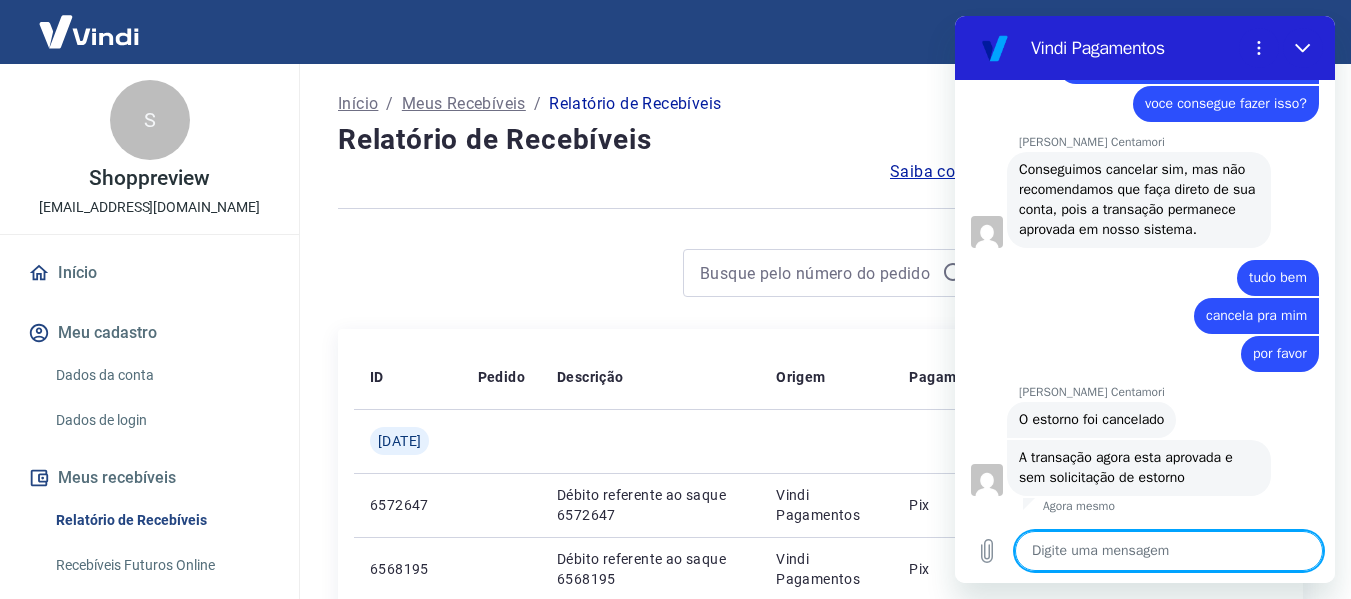 click at bounding box center [1169, 551] 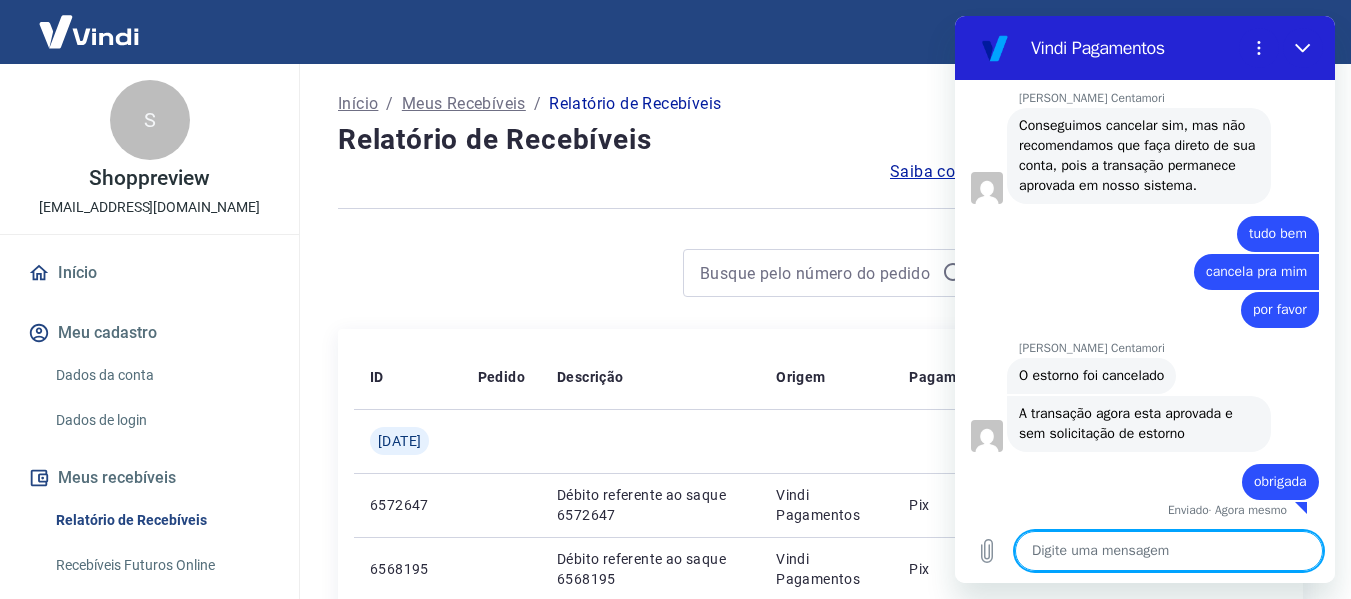 scroll, scrollTop: 5686, scrollLeft: 0, axis: vertical 